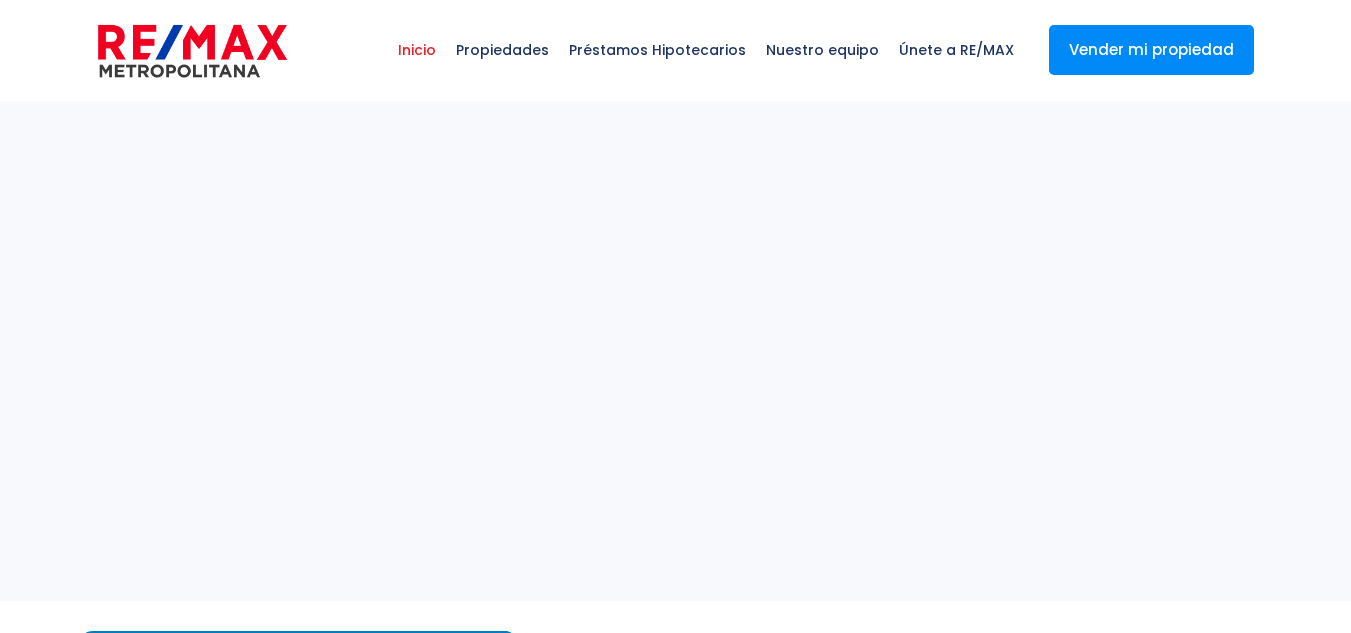 select 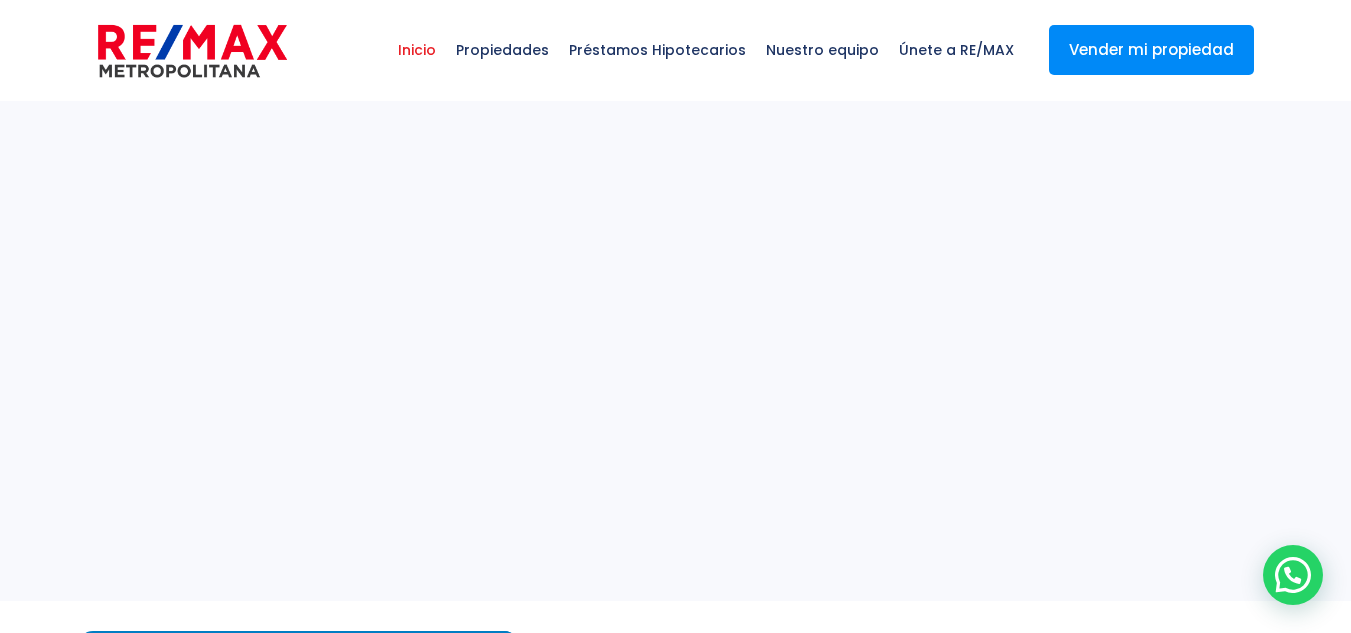 scroll, scrollTop: 0, scrollLeft: 0, axis: both 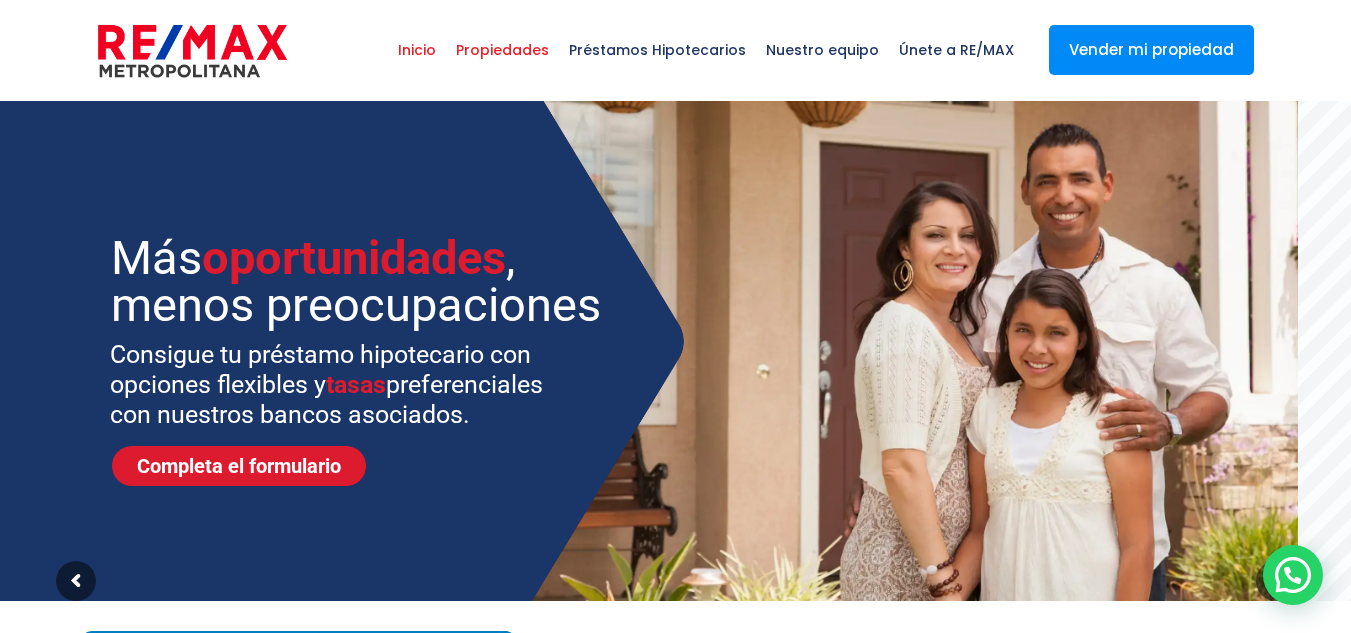 click on "Propiedades" at bounding box center (502, 50) 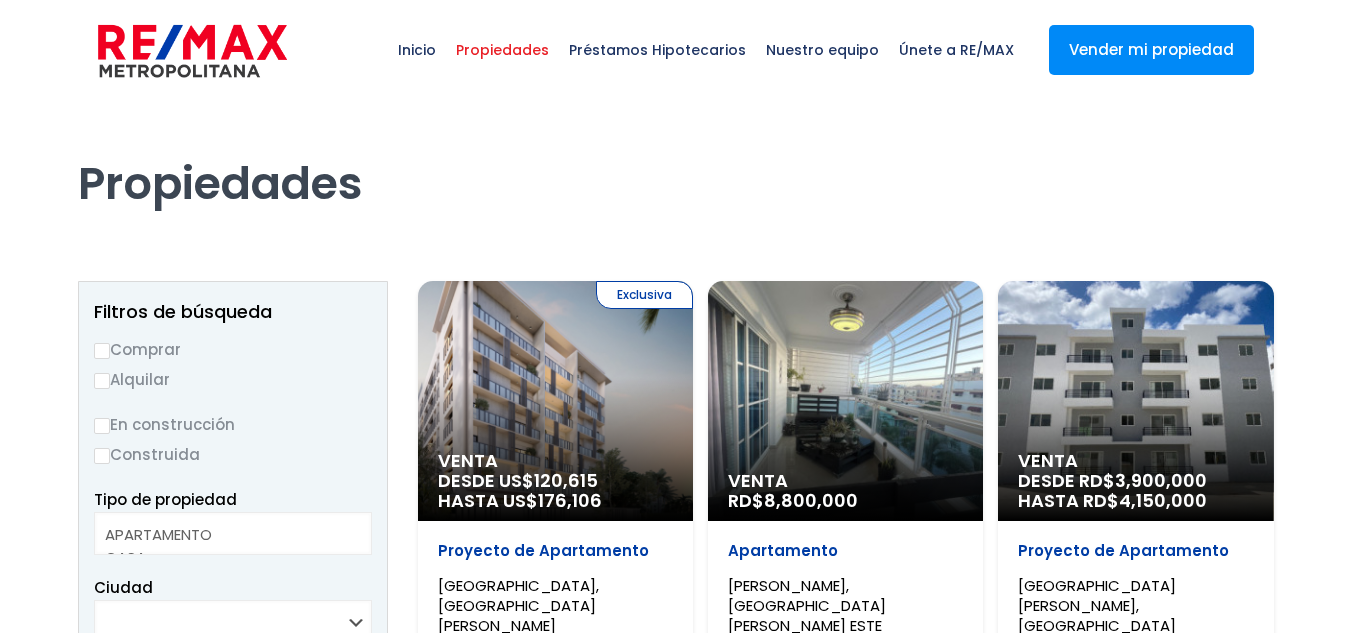 select 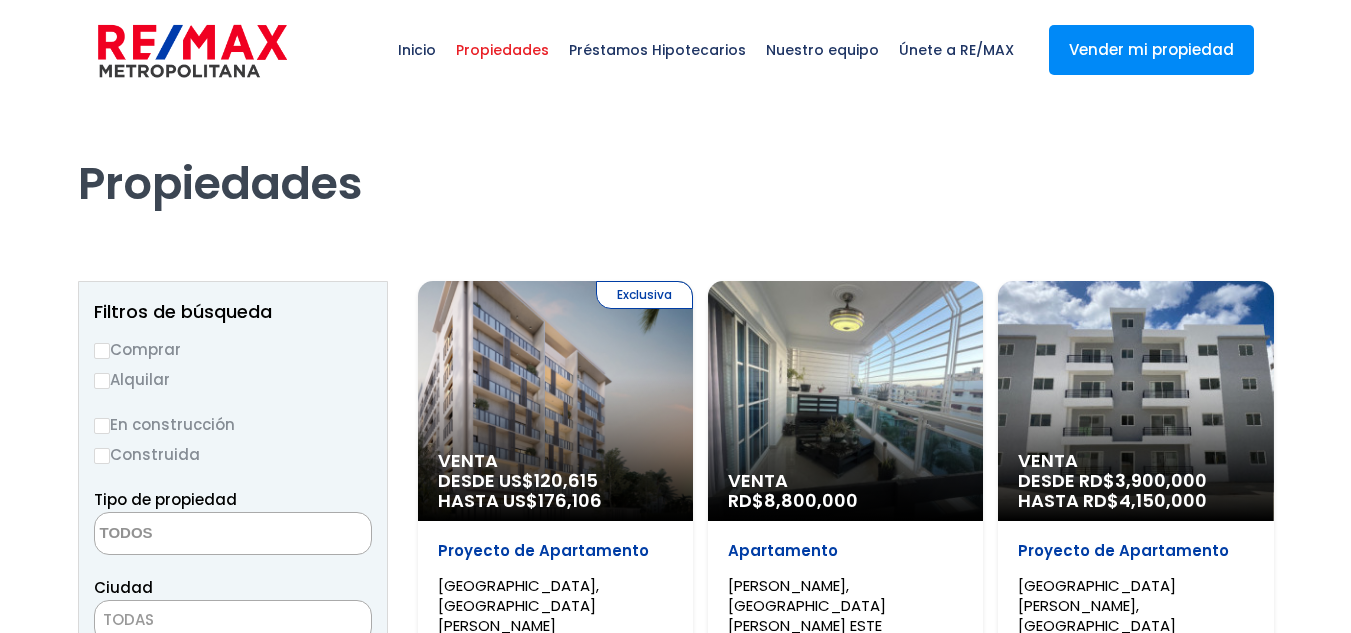 scroll, scrollTop: 0, scrollLeft: 0, axis: both 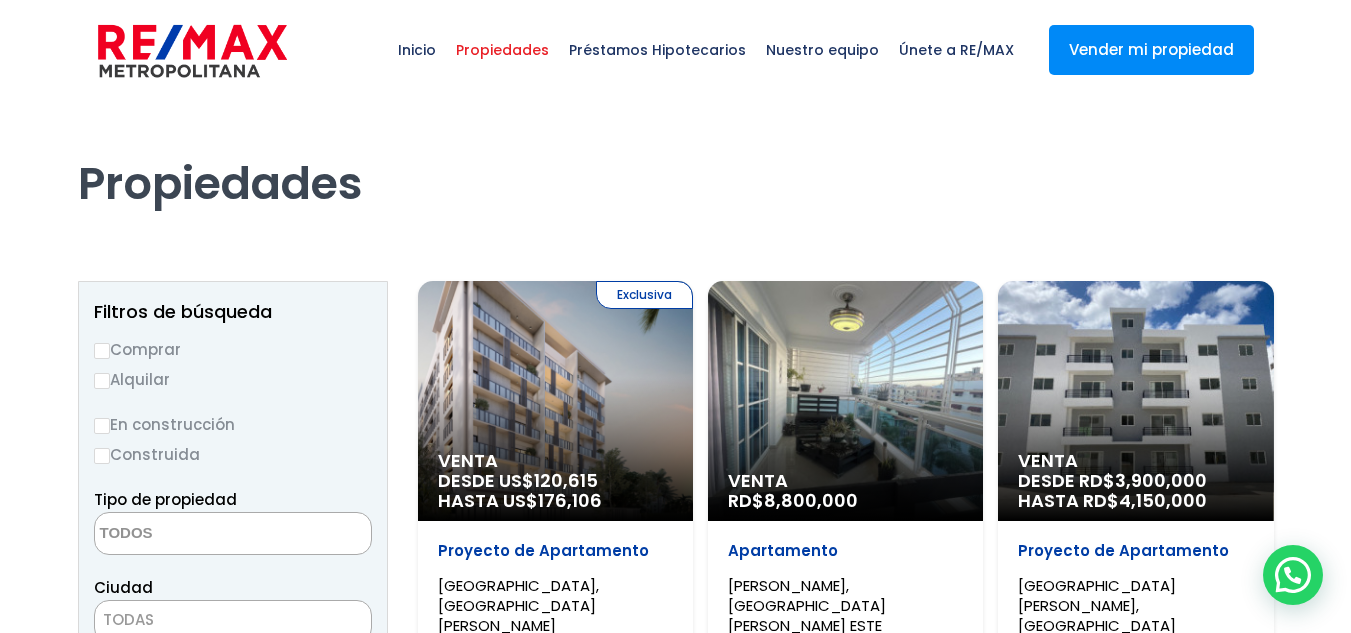 click on "Comprar" at bounding box center (233, 349) 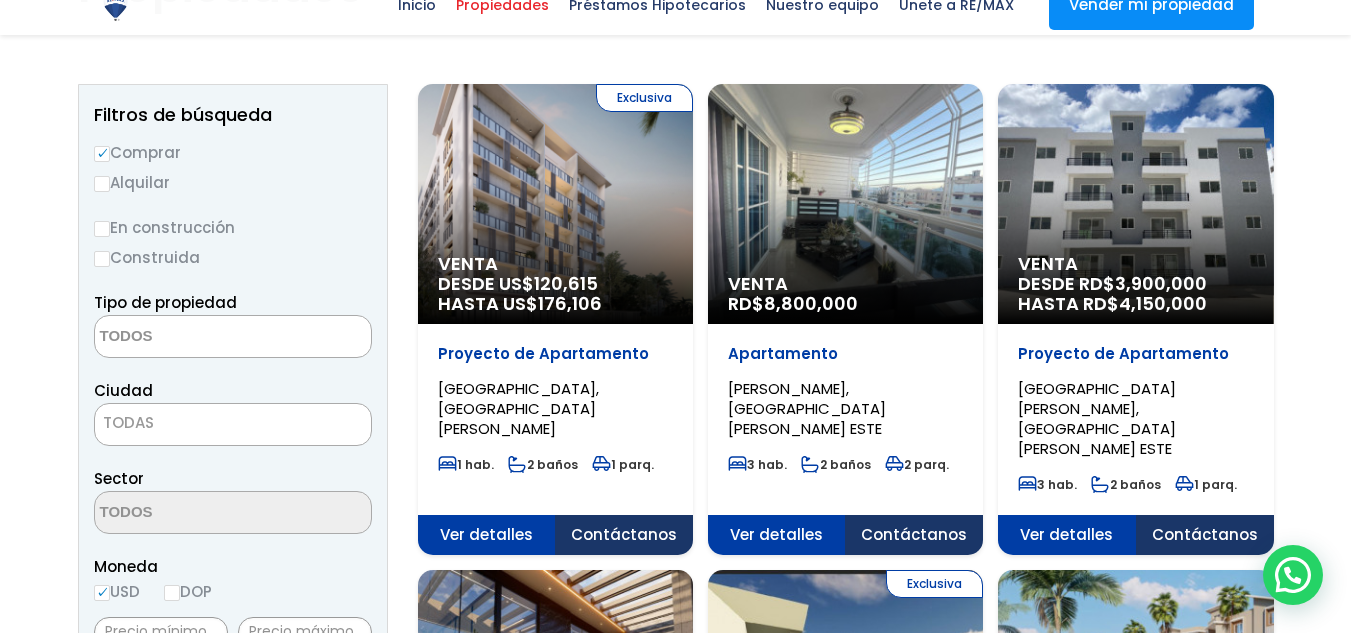 scroll, scrollTop: 200, scrollLeft: 0, axis: vertical 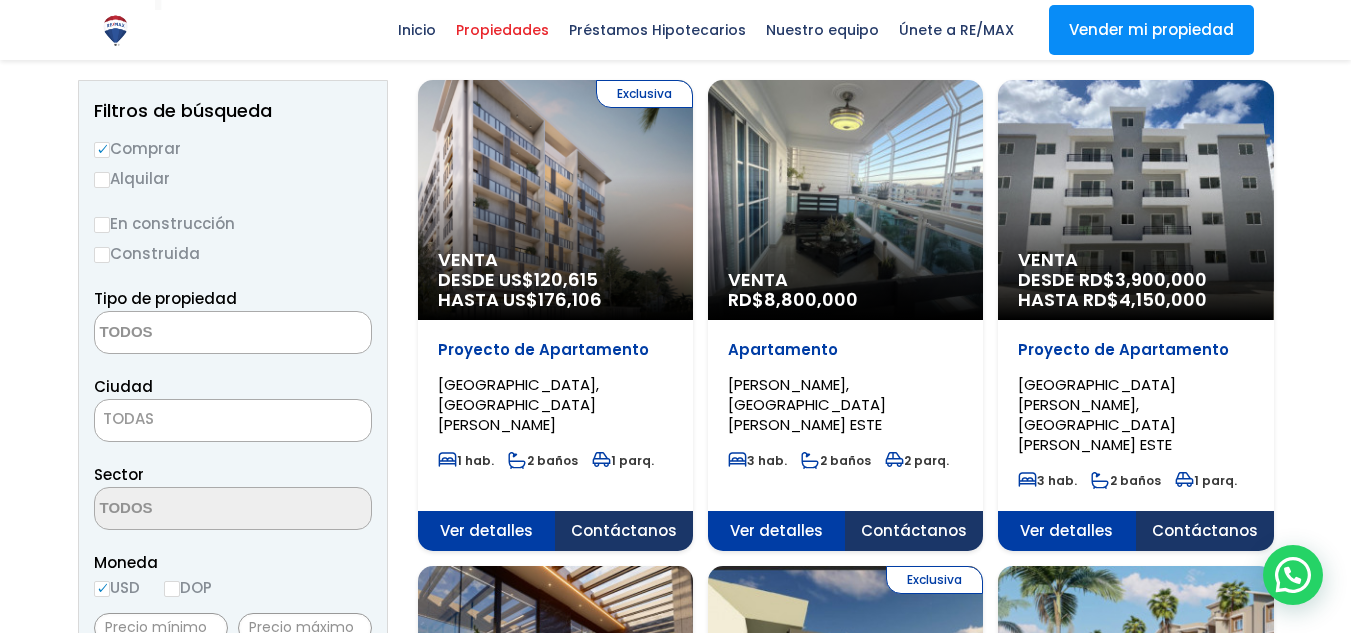 click at bounding box center (192, 333) 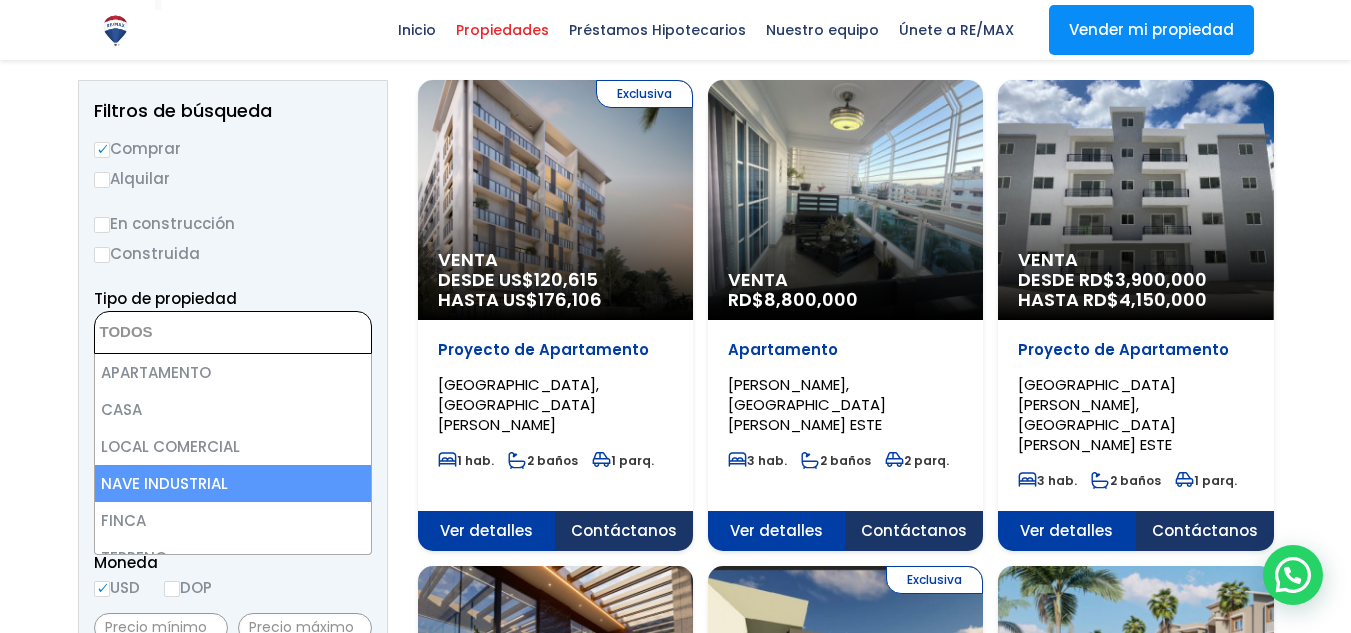 select on "industrial+site" 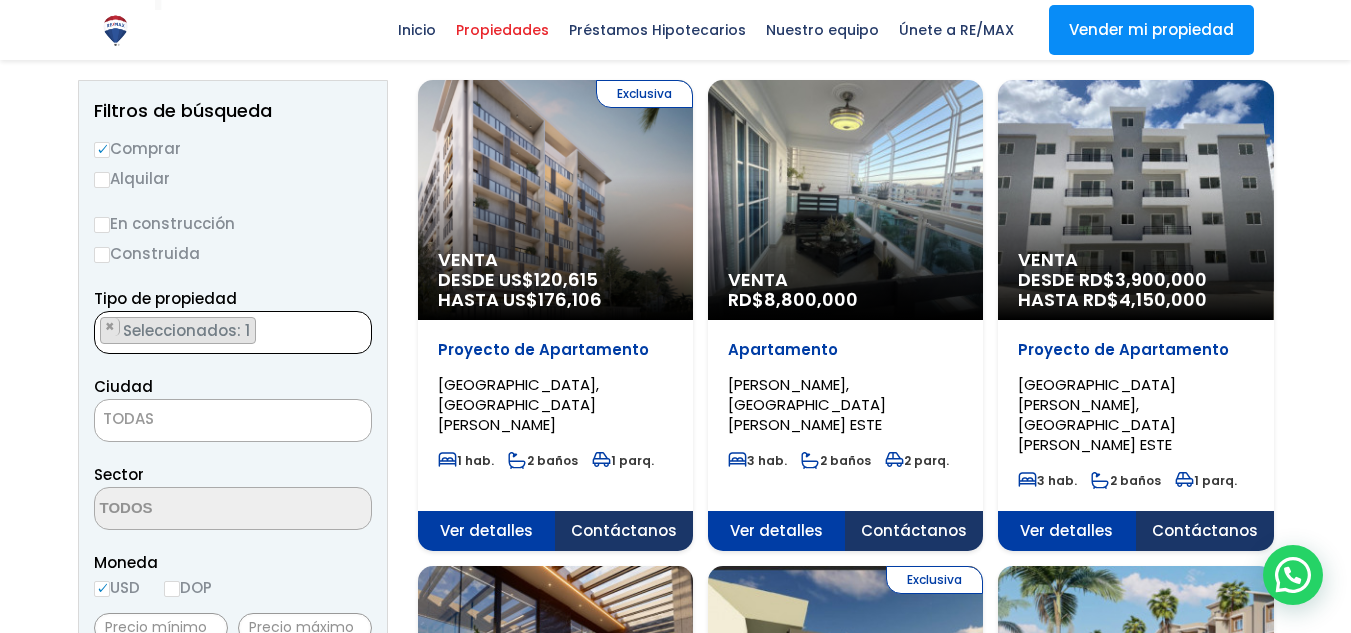 scroll, scrollTop: 69, scrollLeft: 0, axis: vertical 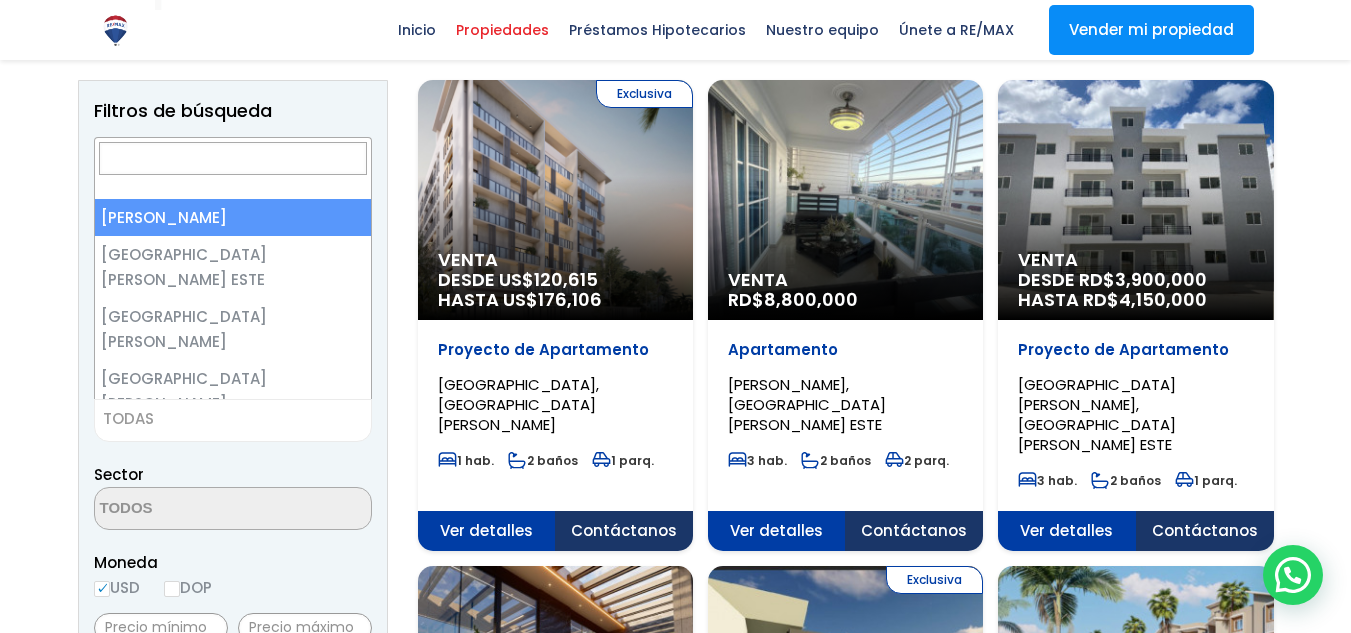 click on "TODAS" at bounding box center (233, 419) 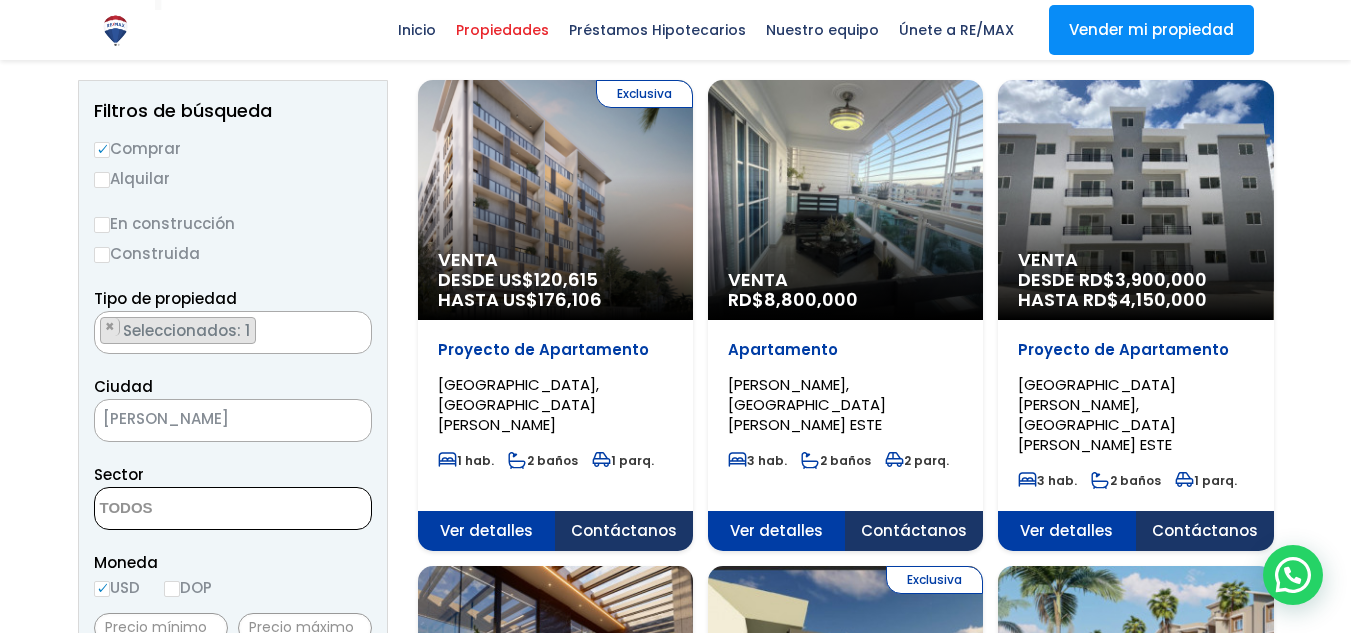 click at bounding box center [192, 509] 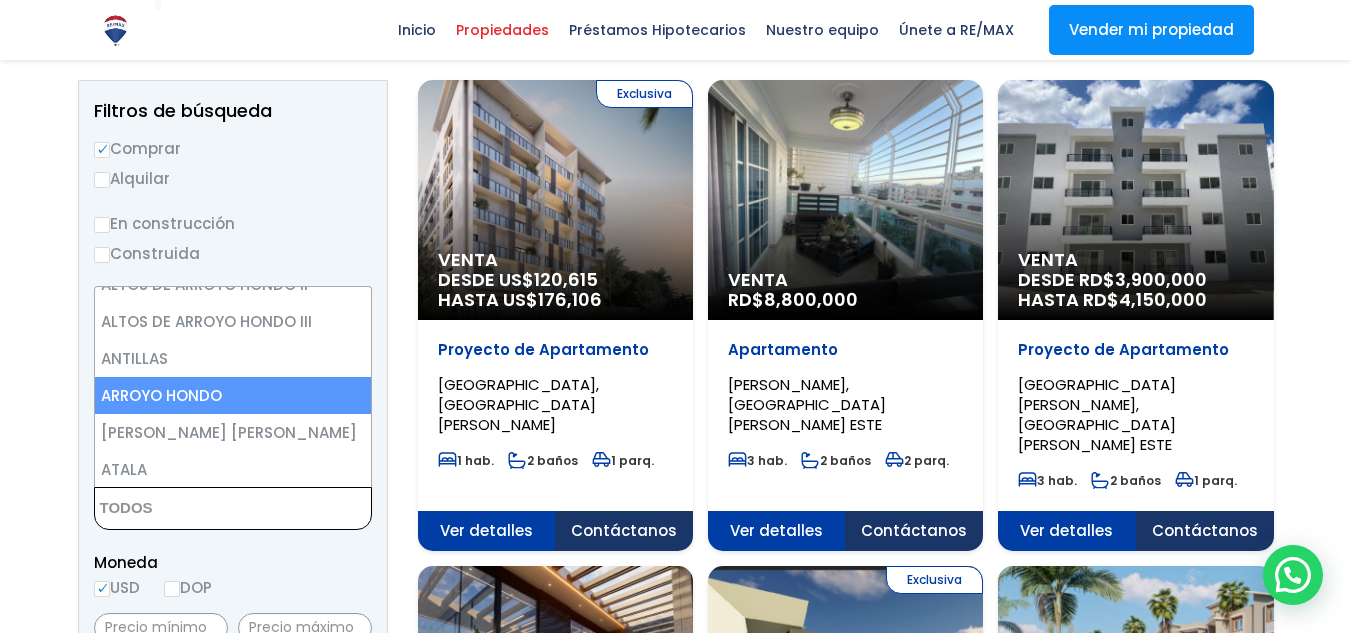 scroll, scrollTop: 400, scrollLeft: 0, axis: vertical 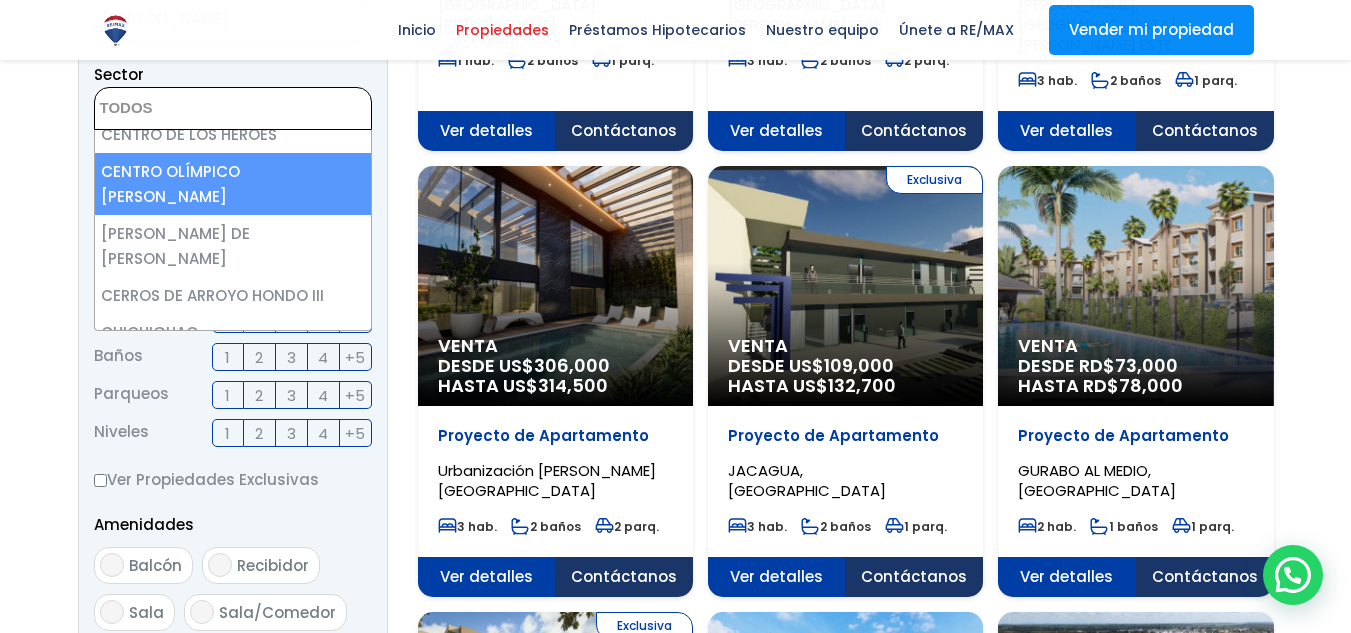 click at bounding box center (192, 109) 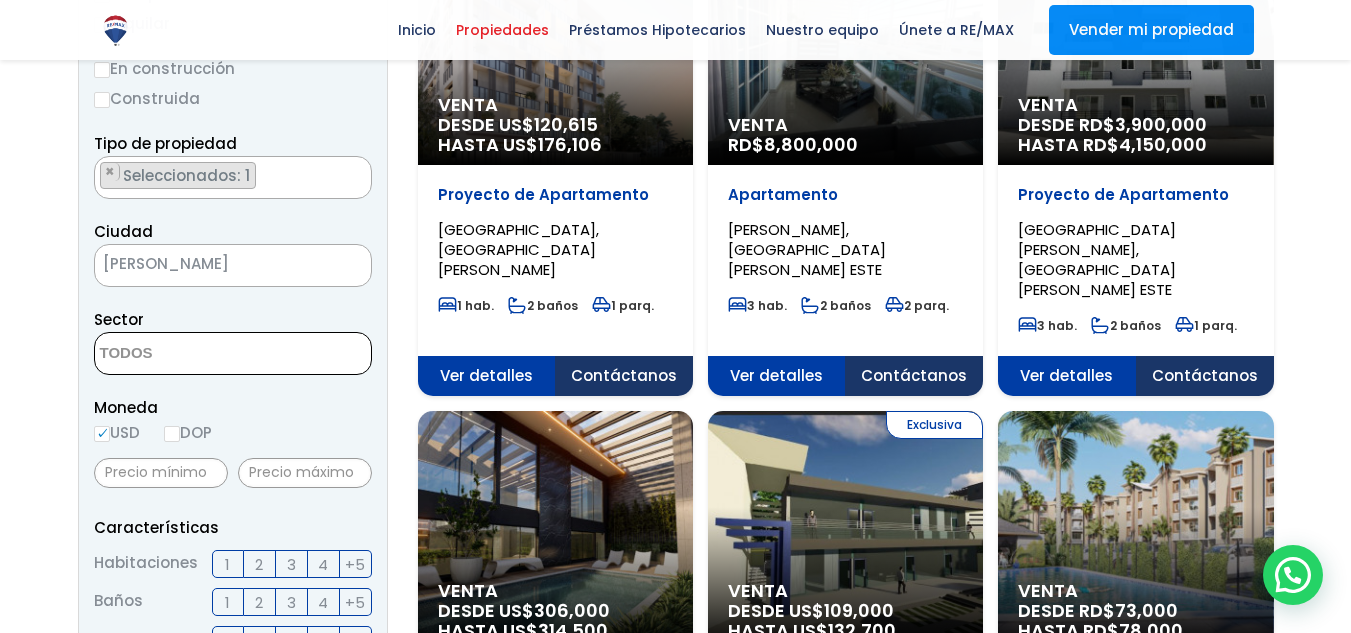scroll, scrollTop: 332, scrollLeft: 0, axis: vertical 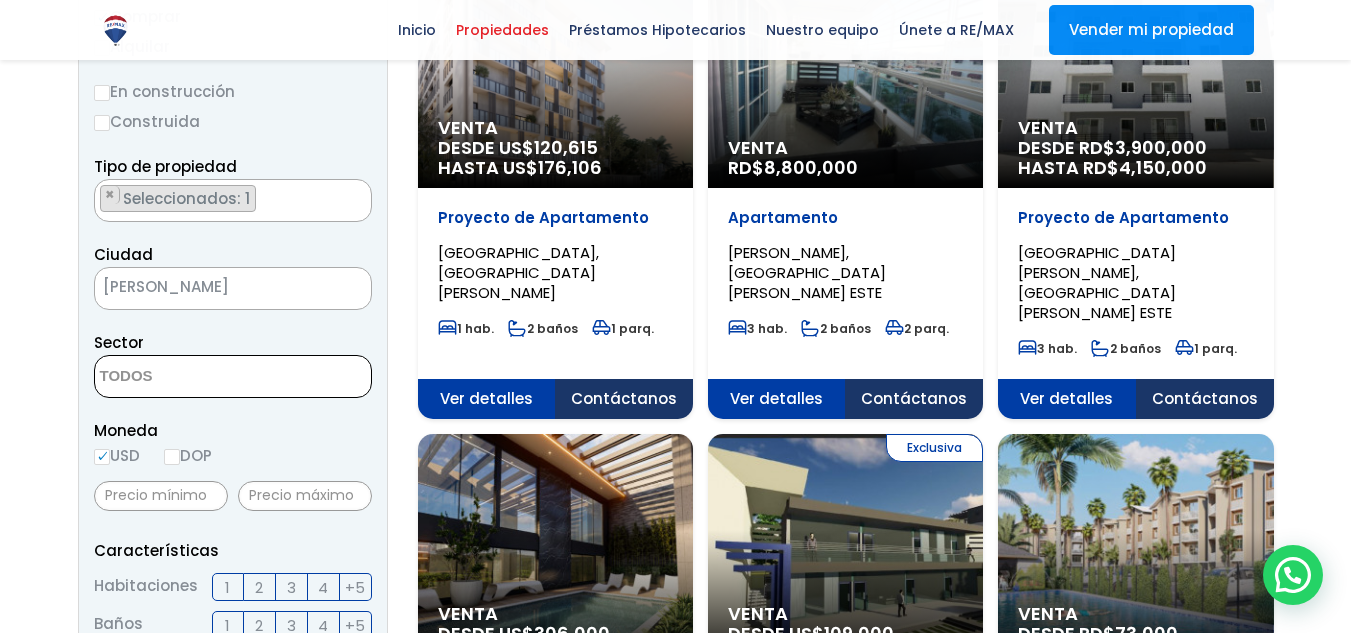 click at bounding box center (233, 376) 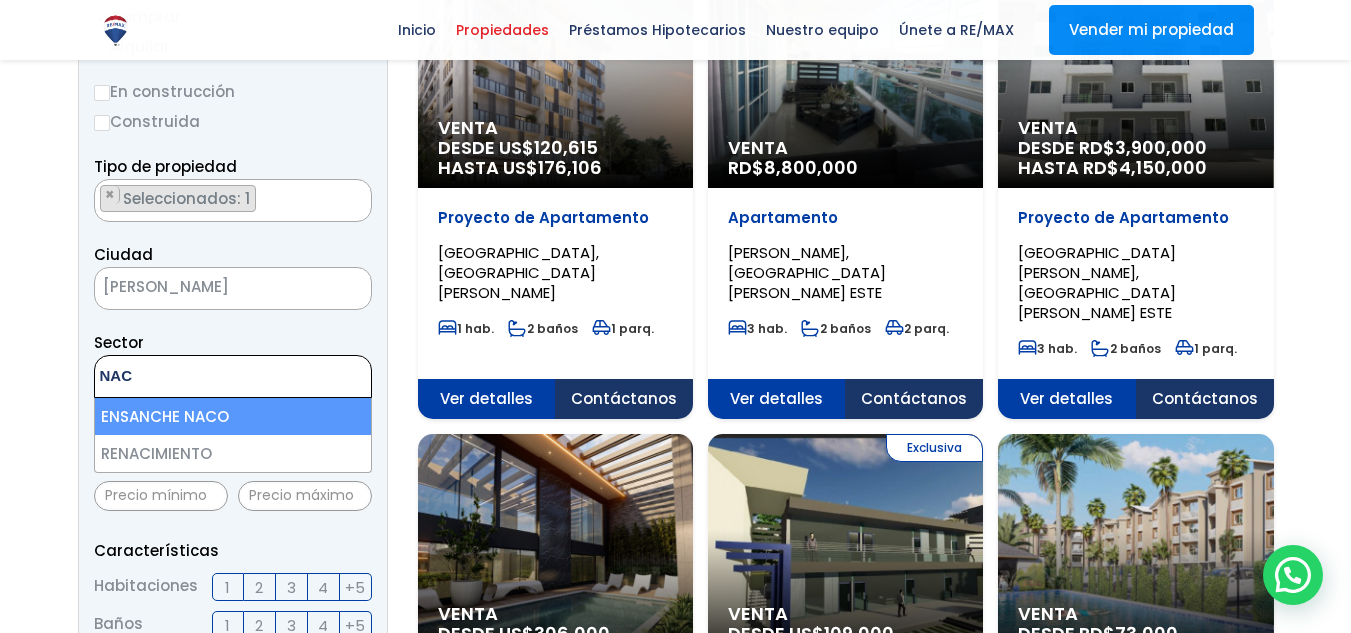 type on "NAC" 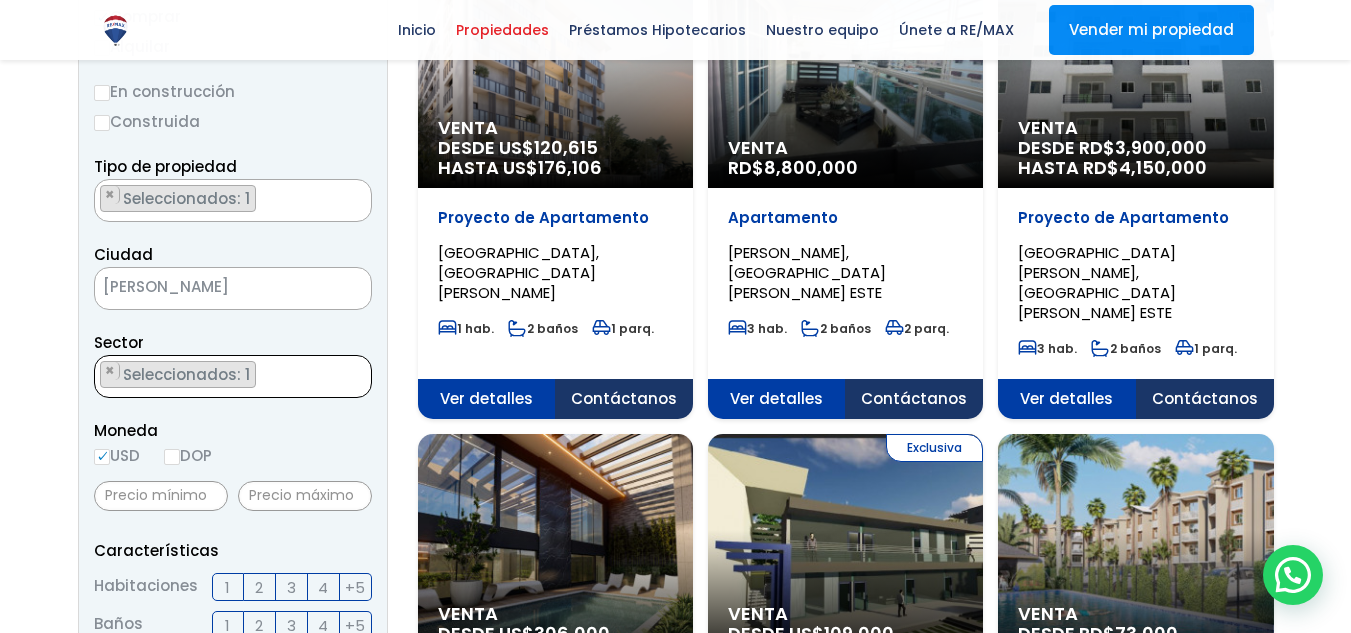 scroll, scrollTop: 1840, scrollLeft: 0, axis: vertical 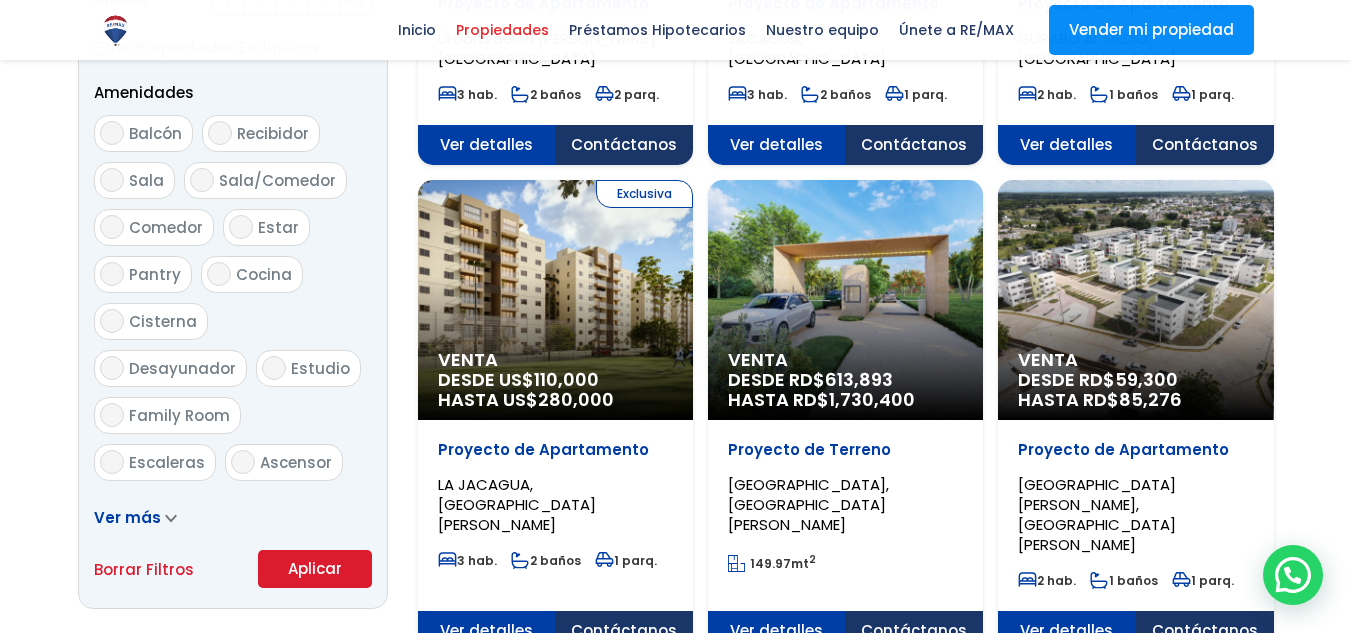 click on "Aplicar" at bounding box center [315, 569] 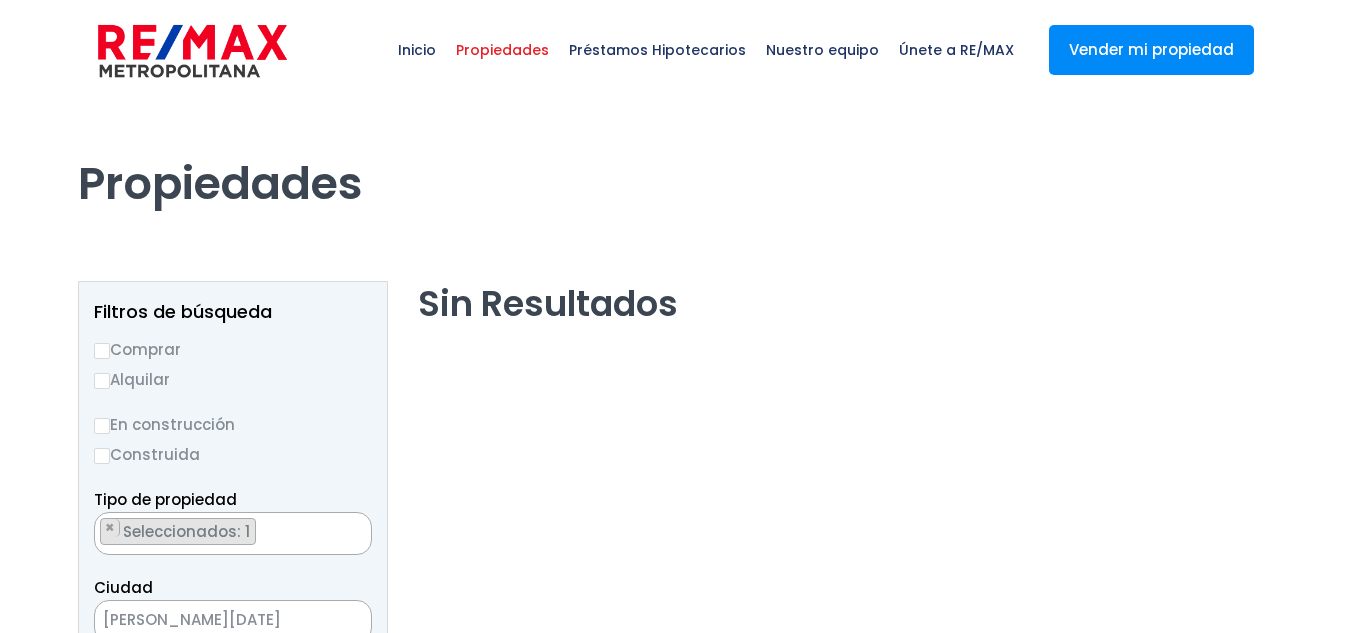 scroll, scrollTop: 0, scrollLeft: 0, axis: both 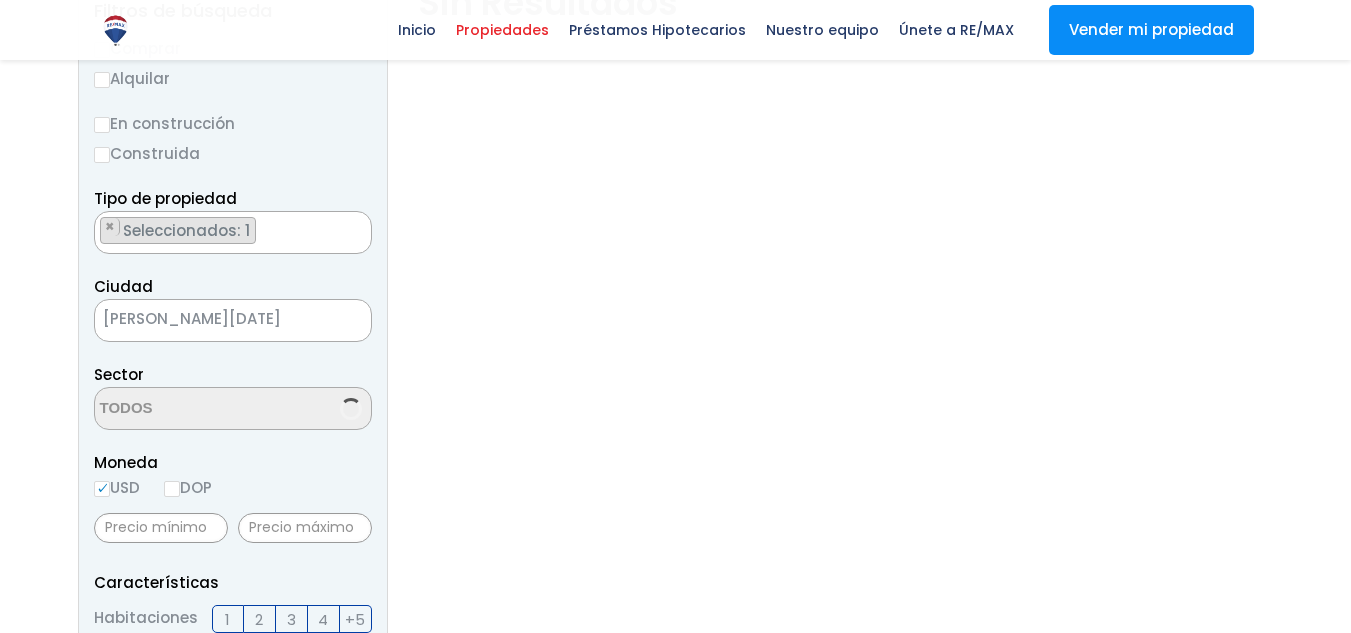 select on "182" 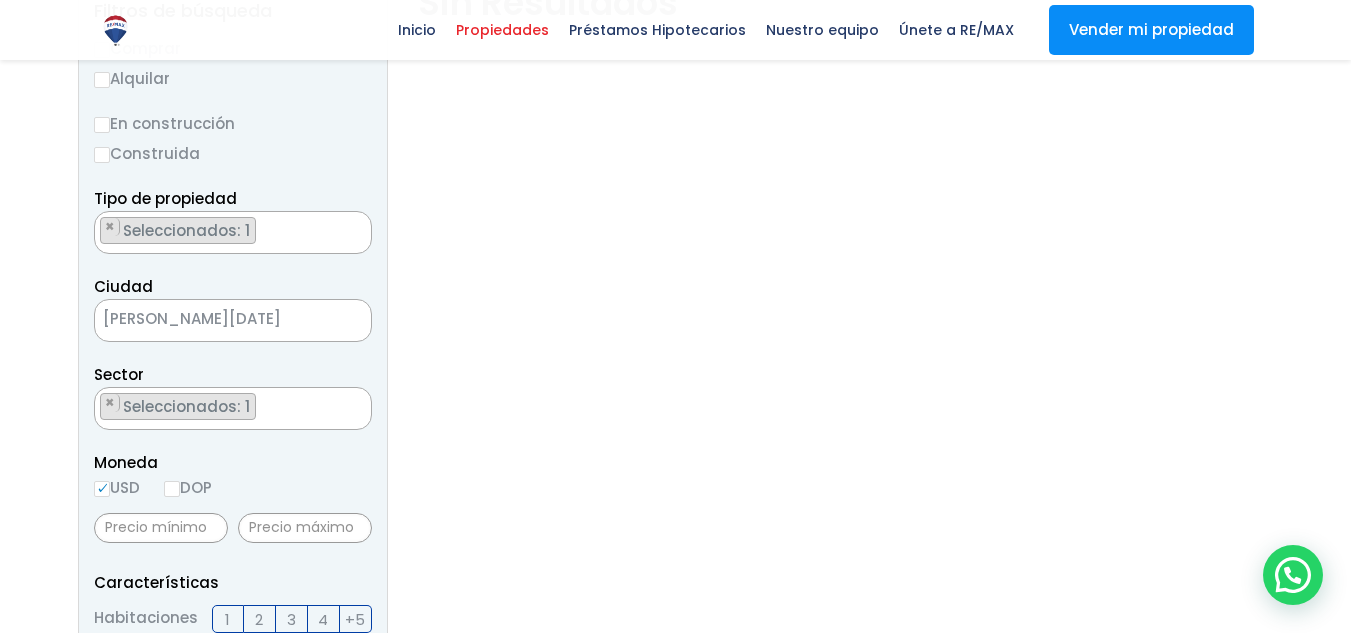 select 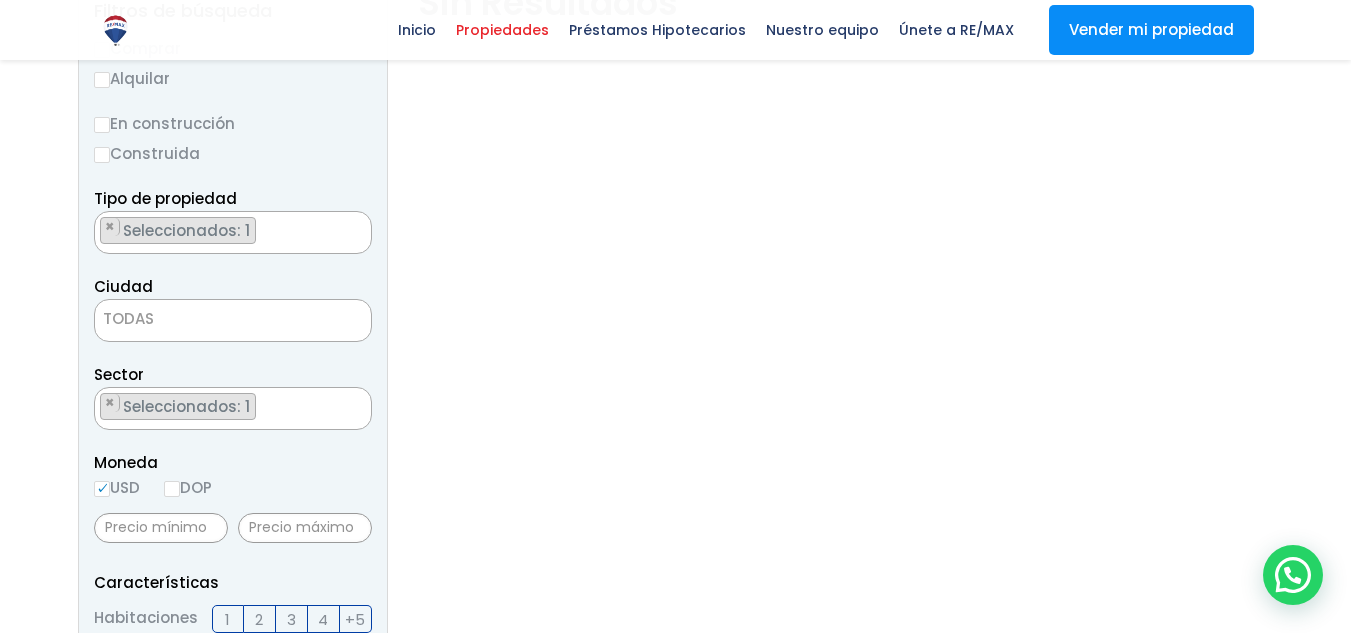 click on "TODAS" at bounding box center (233, 319) 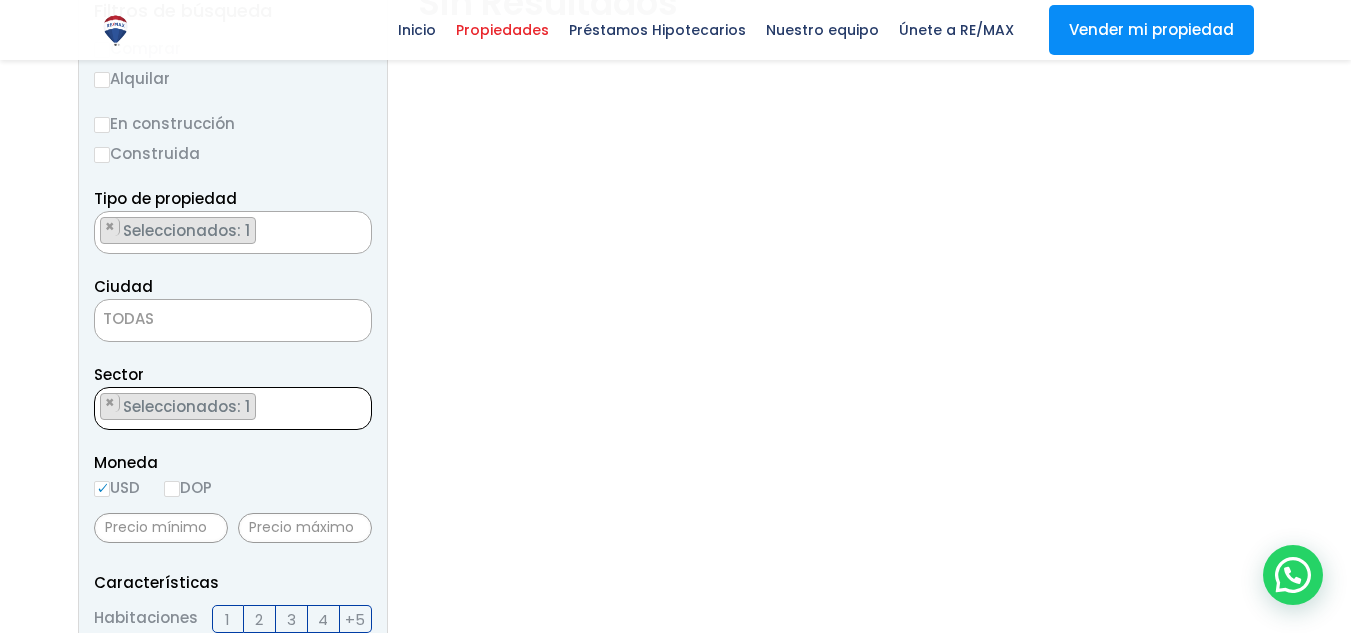 click on "× Seleccionados: 1" at bounding box center (220, 409) 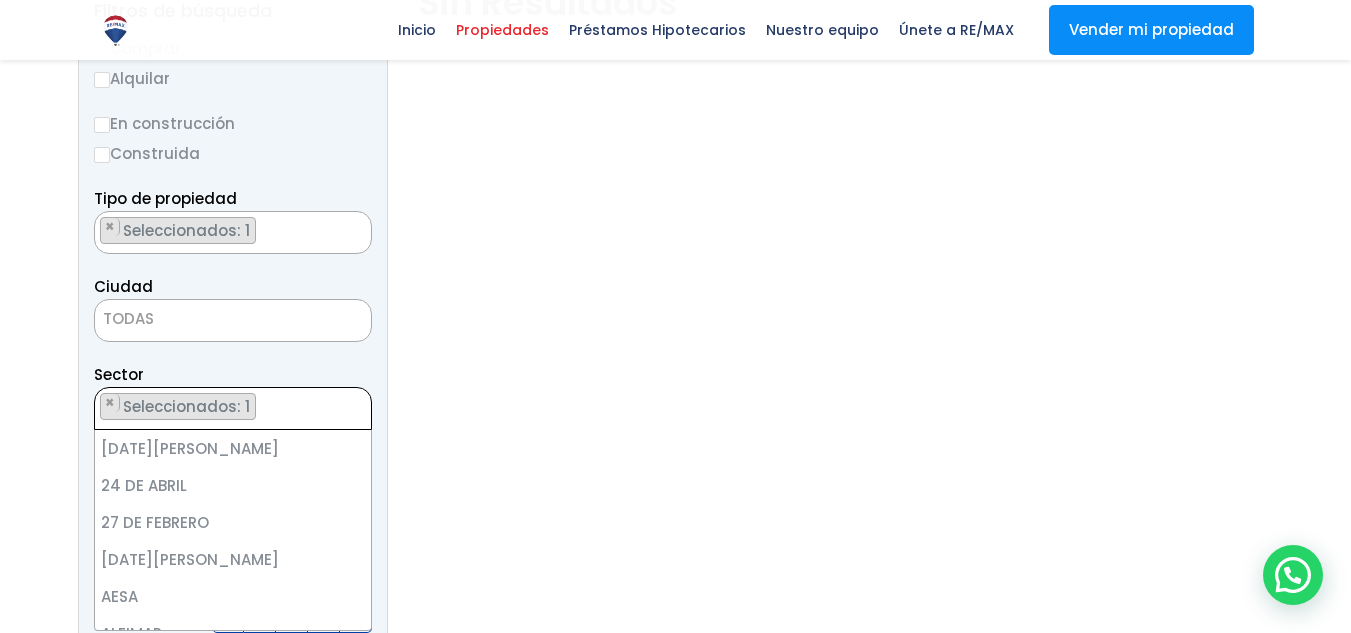 scroll, scrollTop: 2911, scrollLeft: 0, axis: vertical 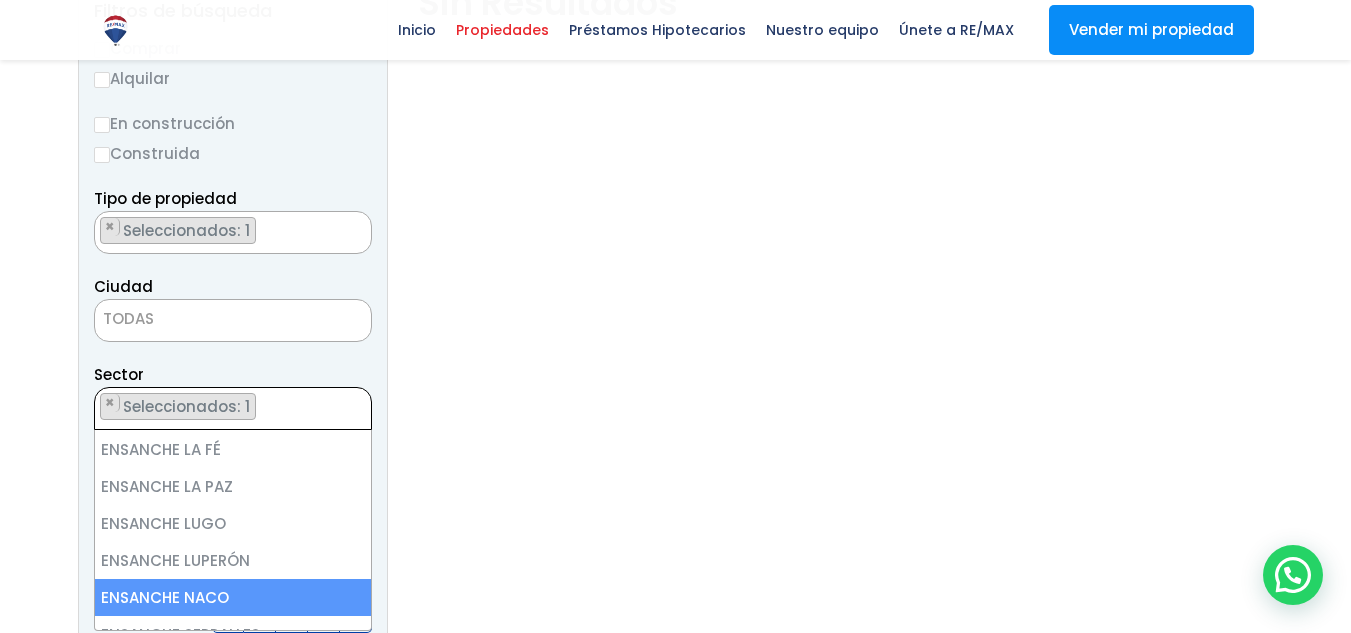 click on "× Seleccionados: 1" at bounding box center [220, 233] 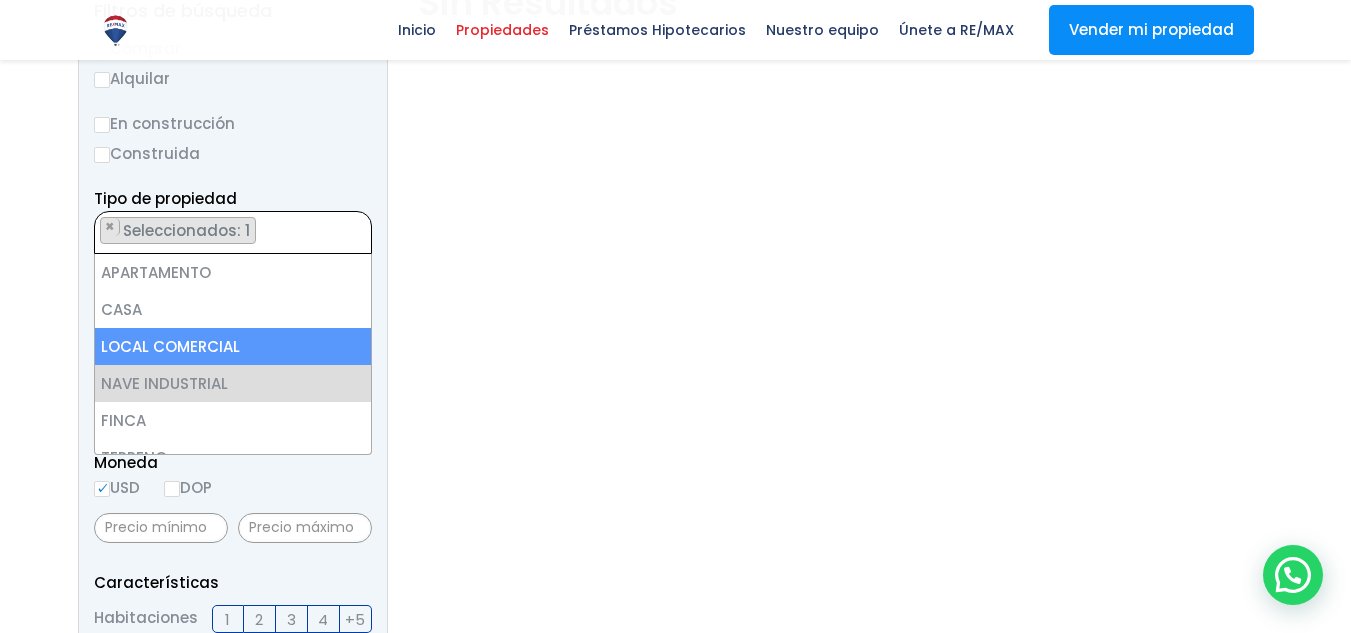 select on "comercial+site" 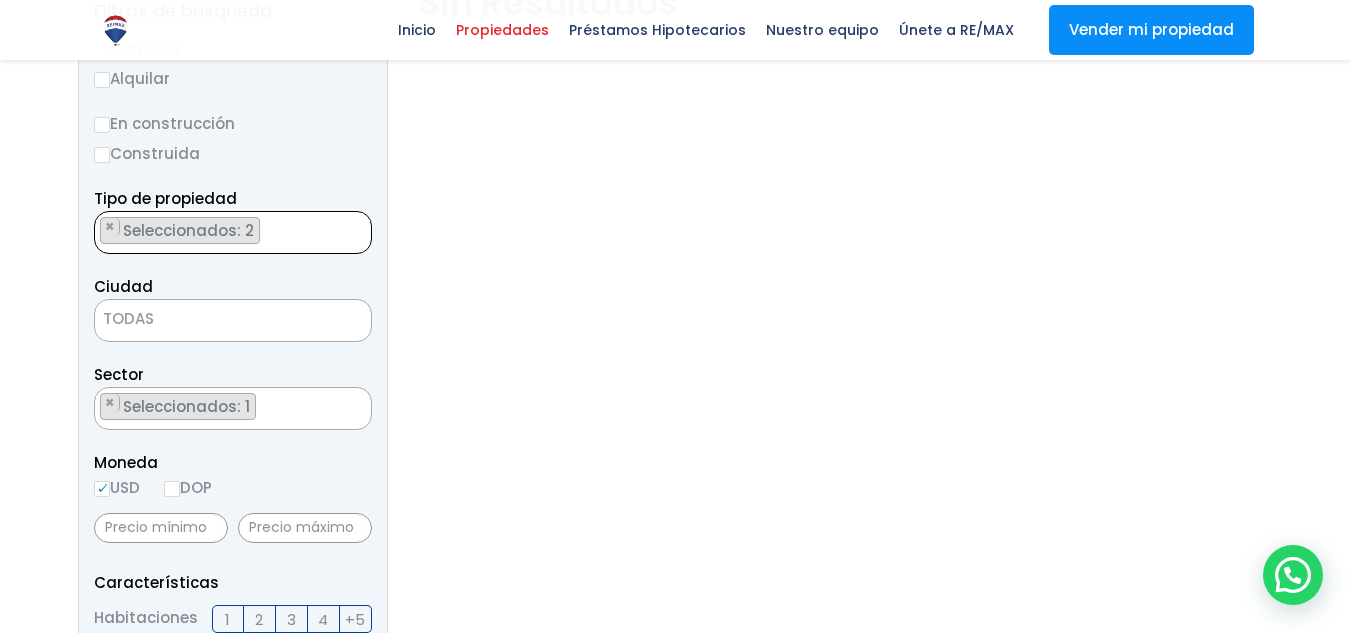 scroll, scrollTop: 69, scrollLeft: 0, axis: vertical 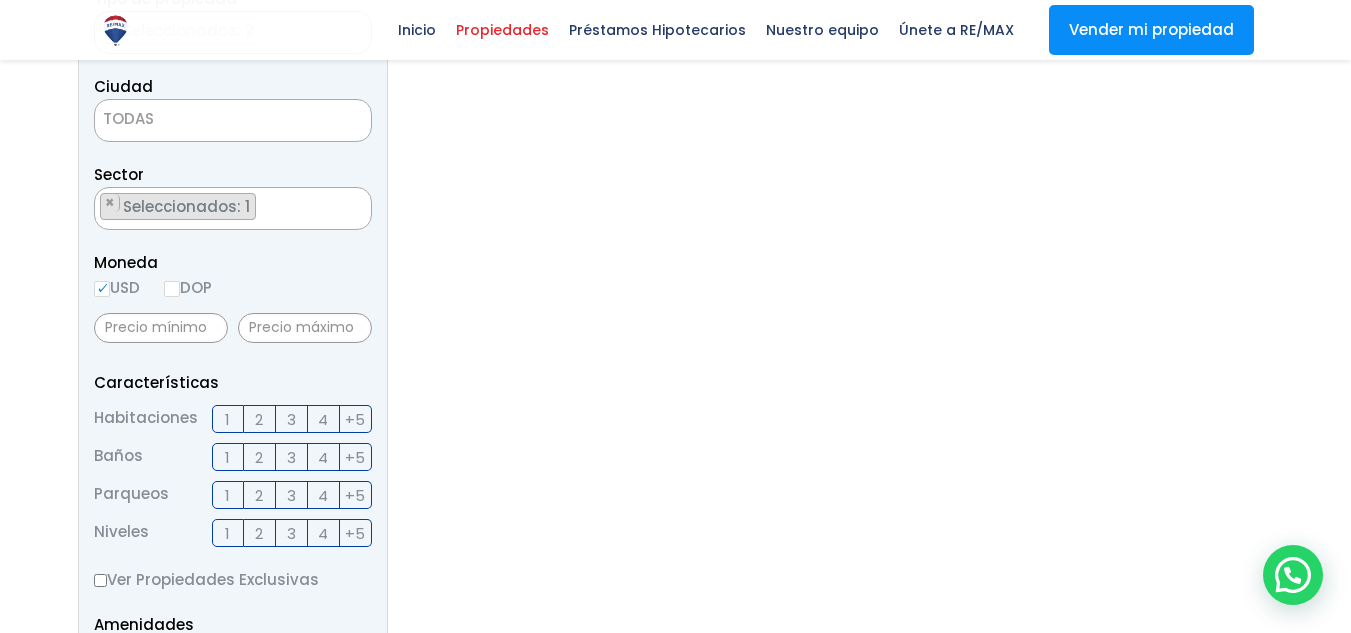 click on "TODAS" at bounding box center (233, 120) 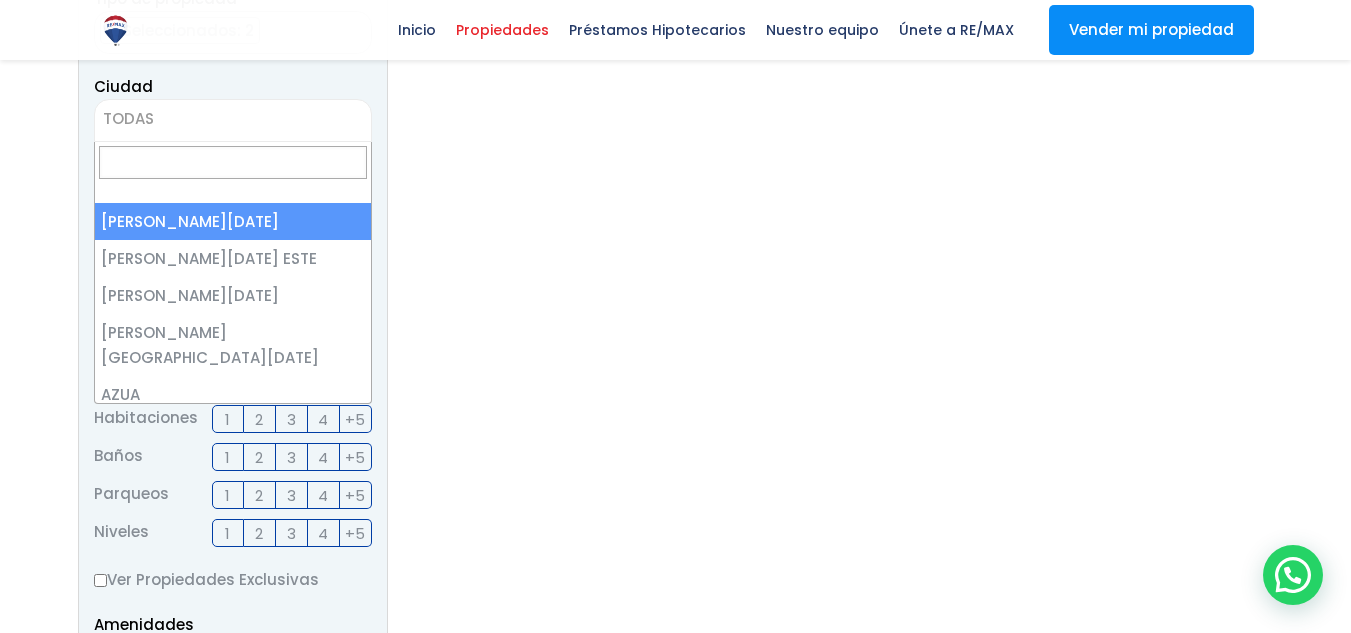 select on "1" 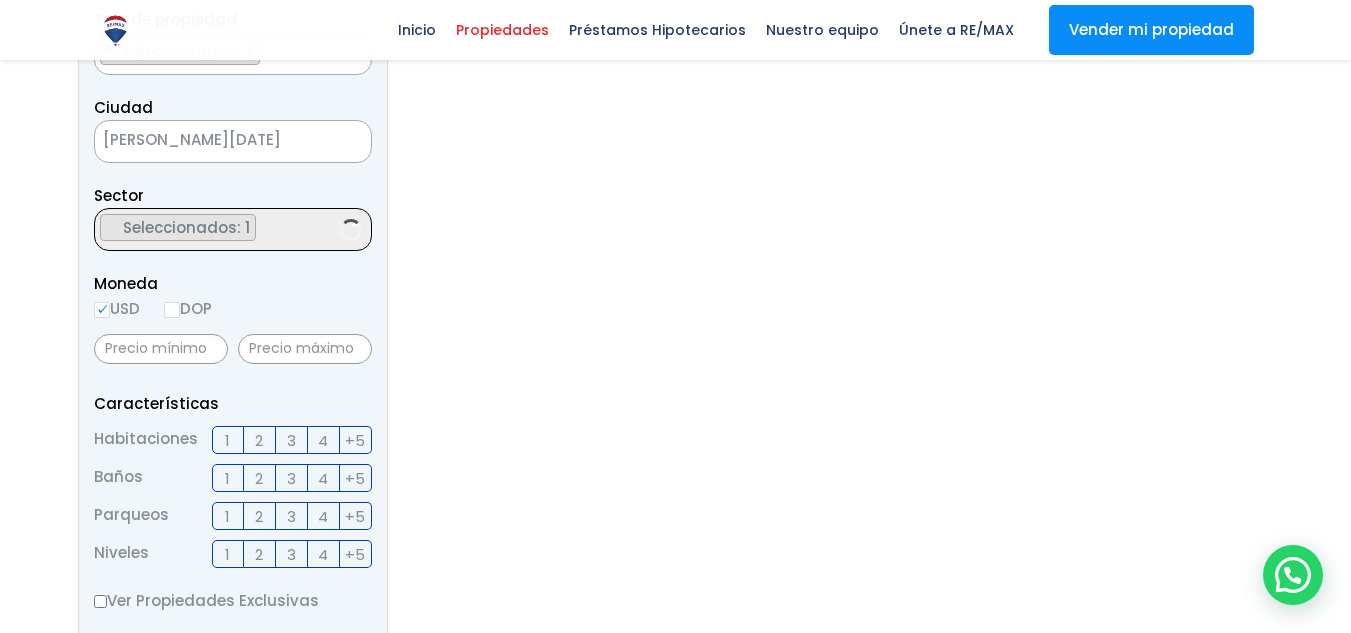 click on "Seleccionados: 1" at bounding box center [188, 227] 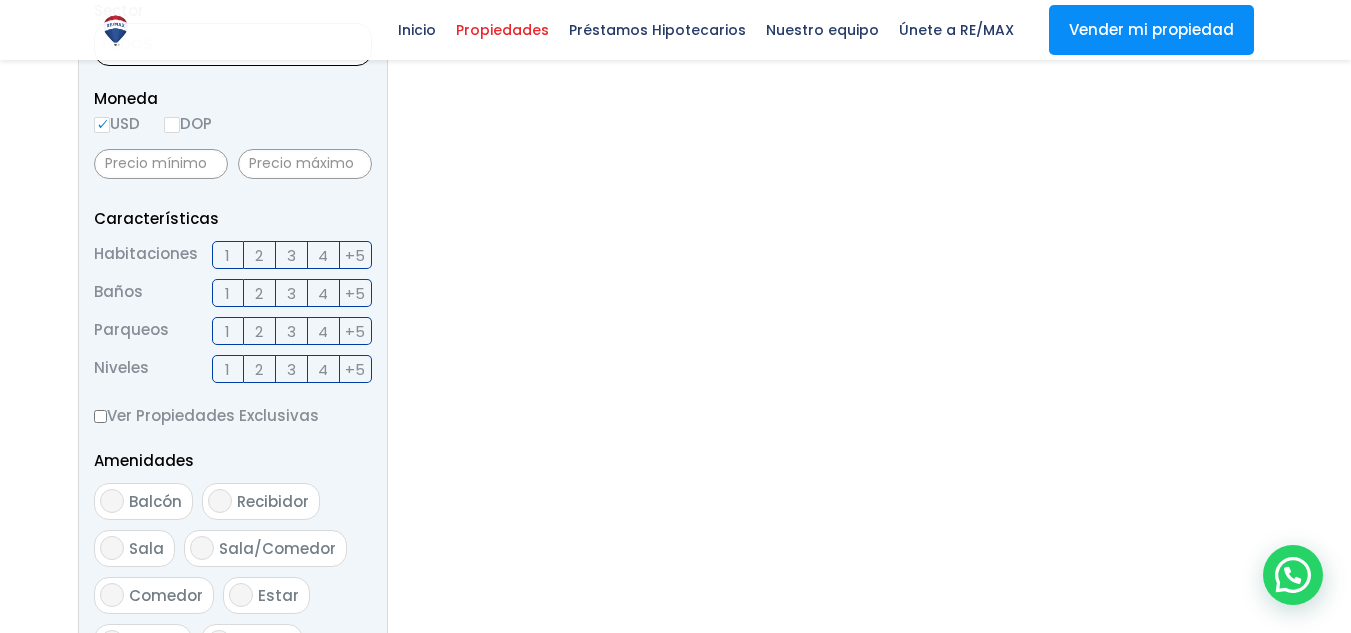 scroll, scrollTop: 579, scrollLeft: 0, axis: vertical 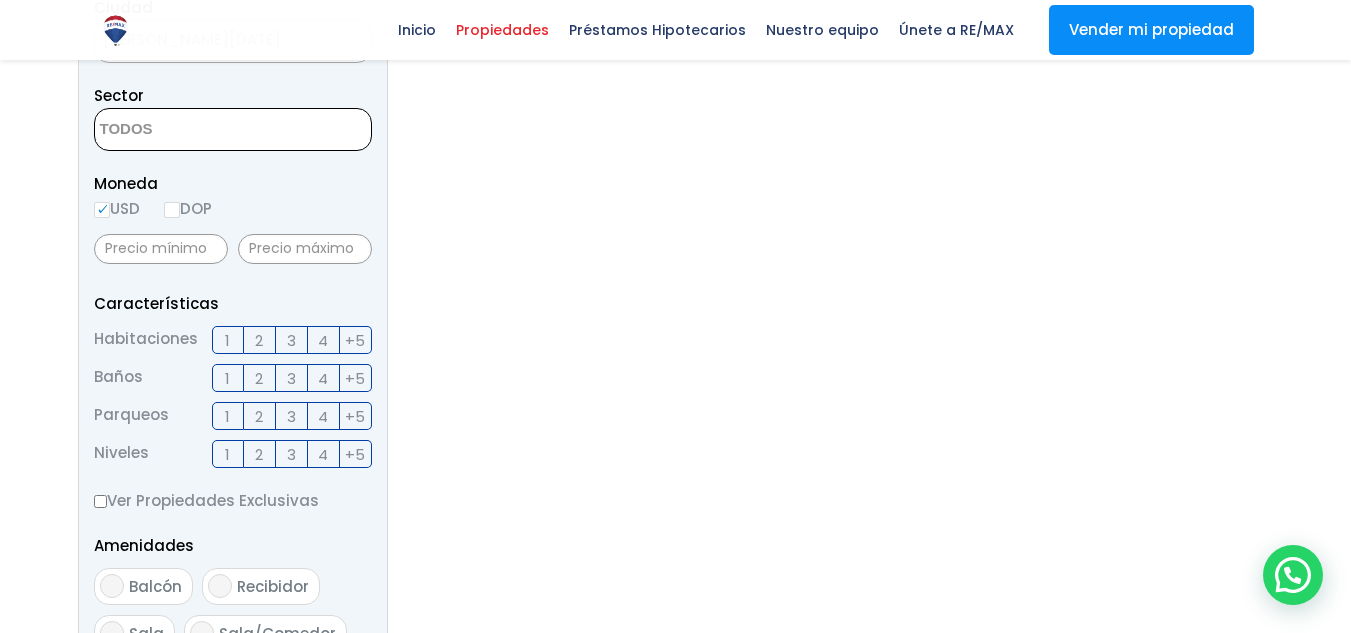 click at bounding box center [233, 129] 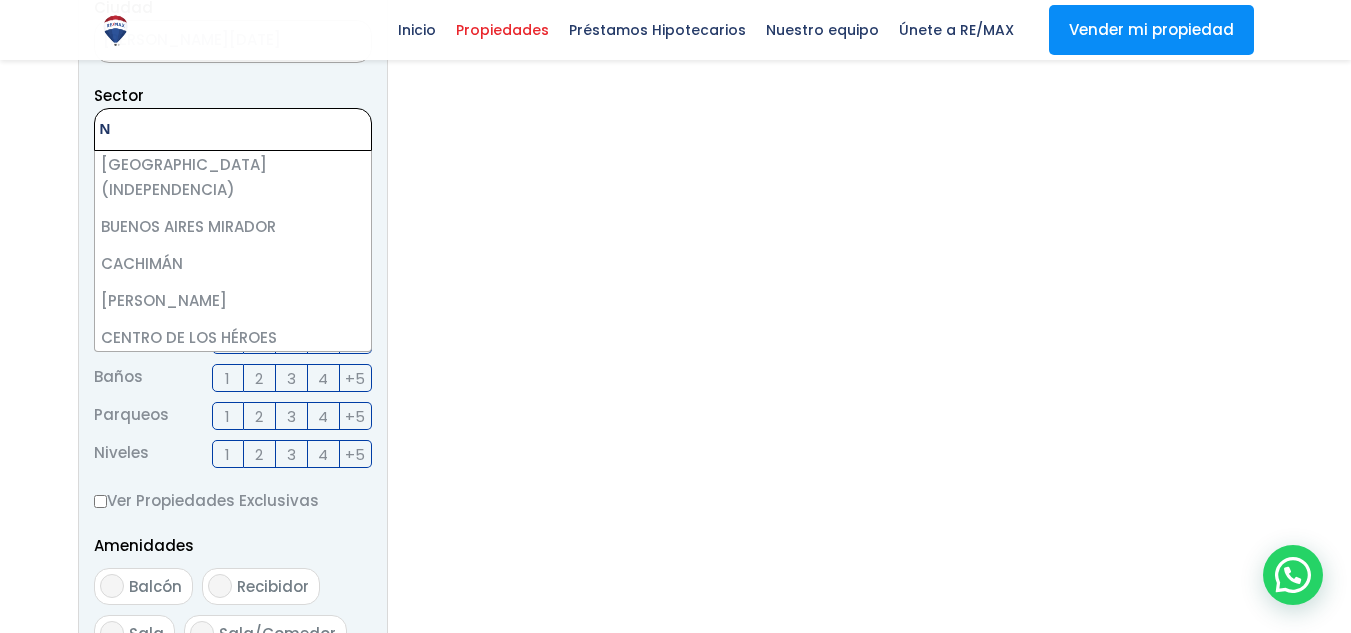 scroll, scrollTop: 0, scrollLeft: 0, axis: both 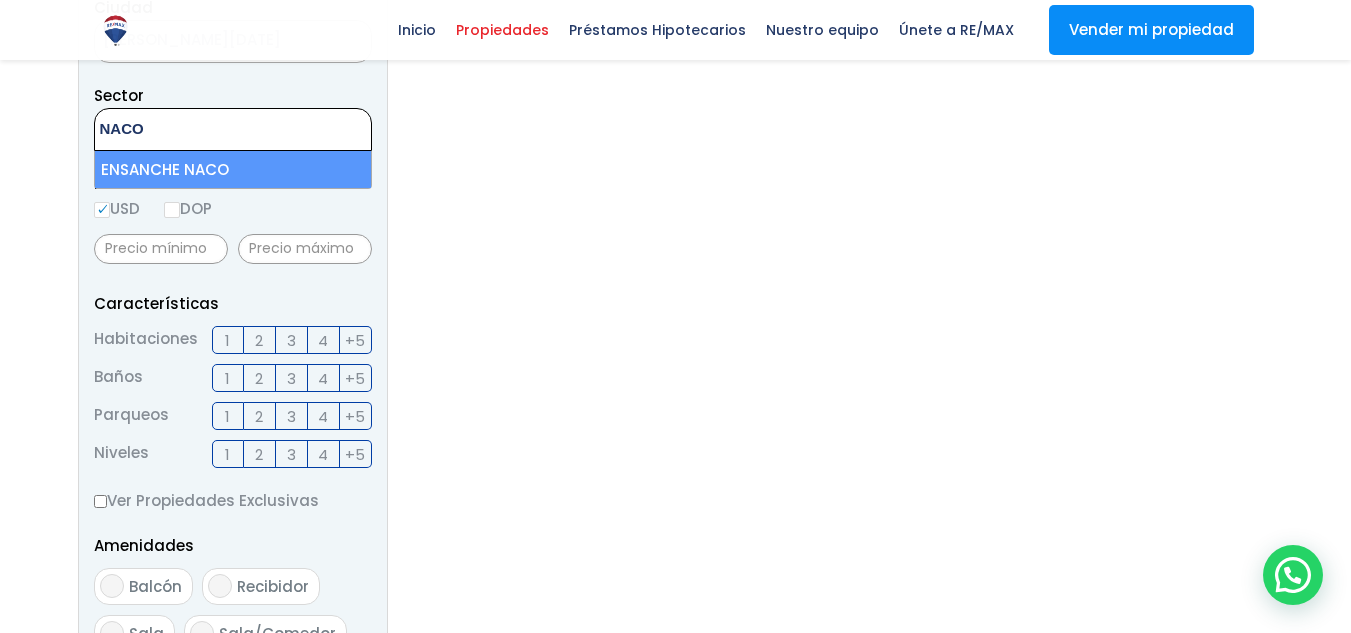 type on "NACO" 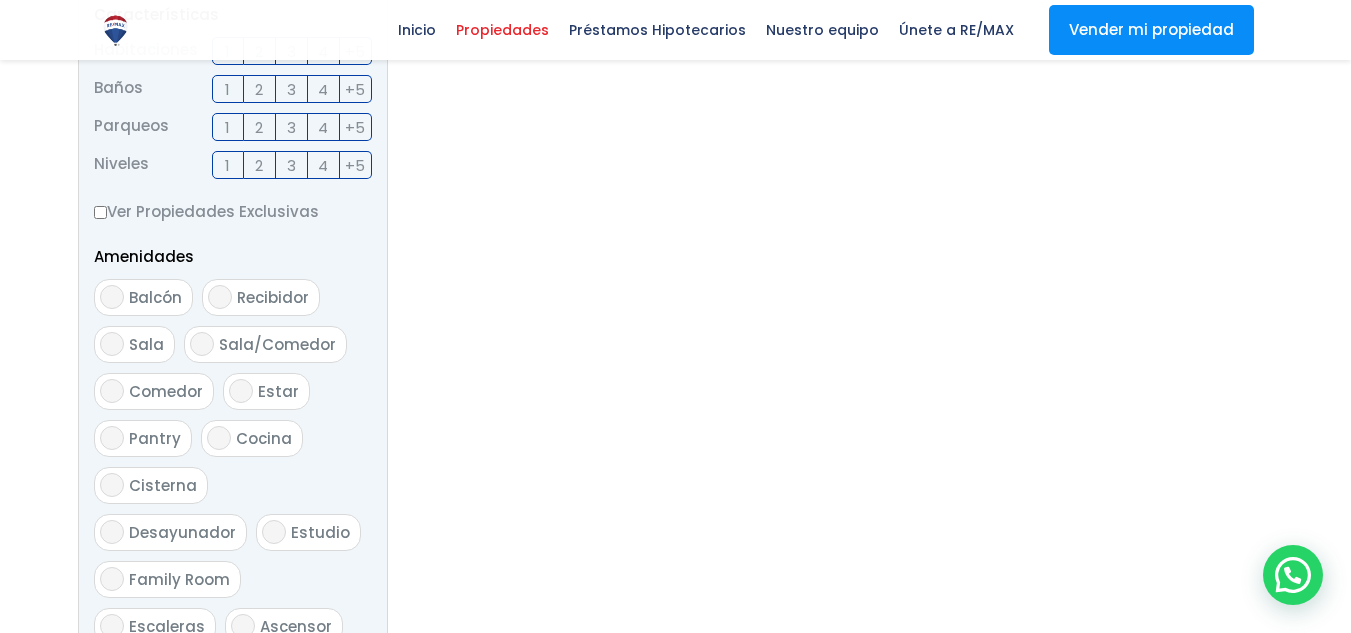 scroll, scrollTop: 1368, scrollLeft: 0, axis: vertical 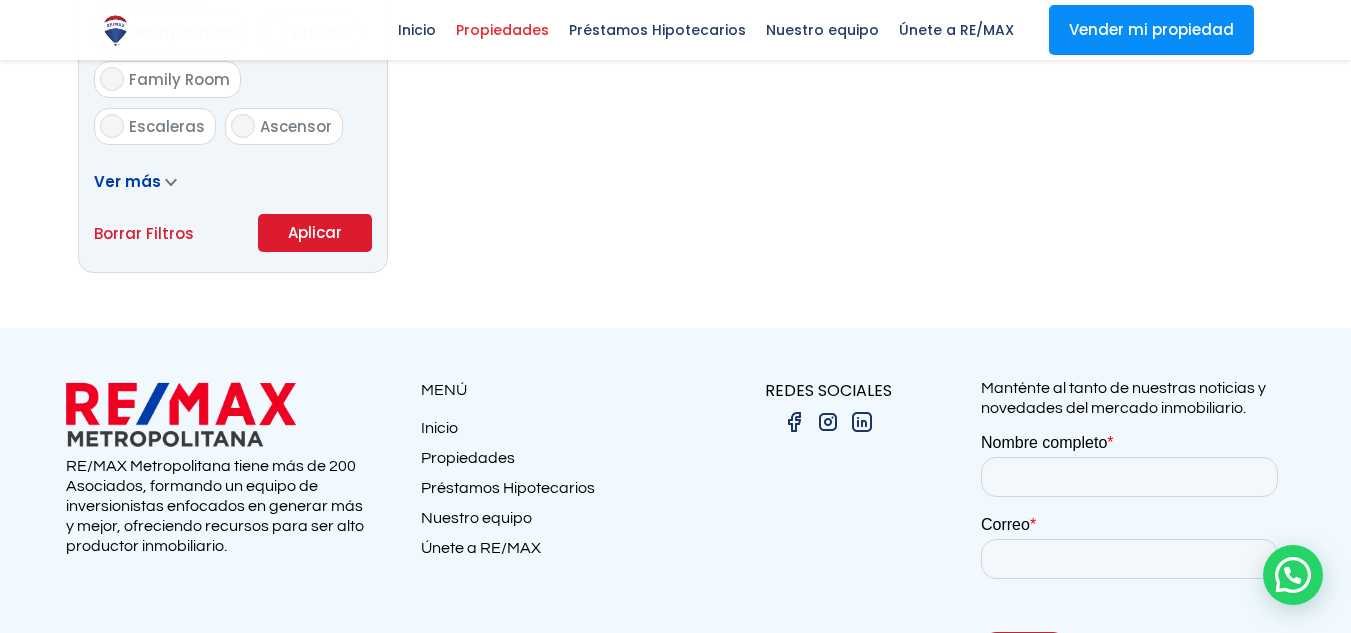 click on "Aplicar" at bounding box center [315, 233] 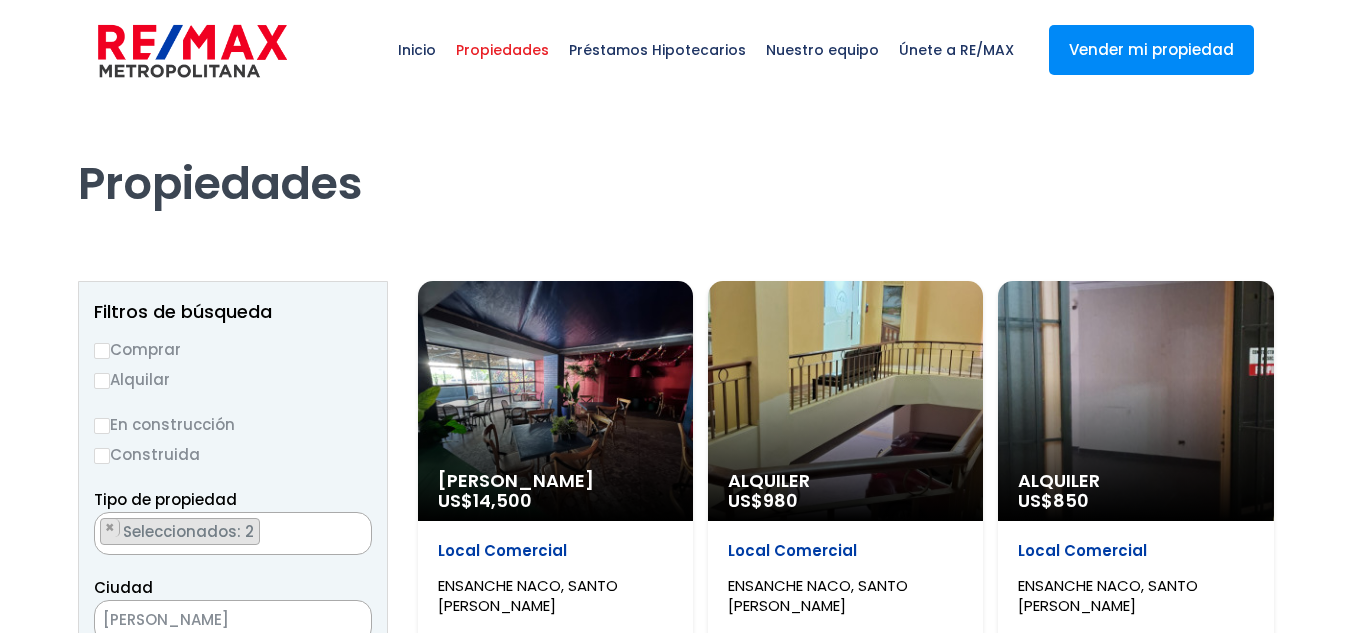 select on "182" 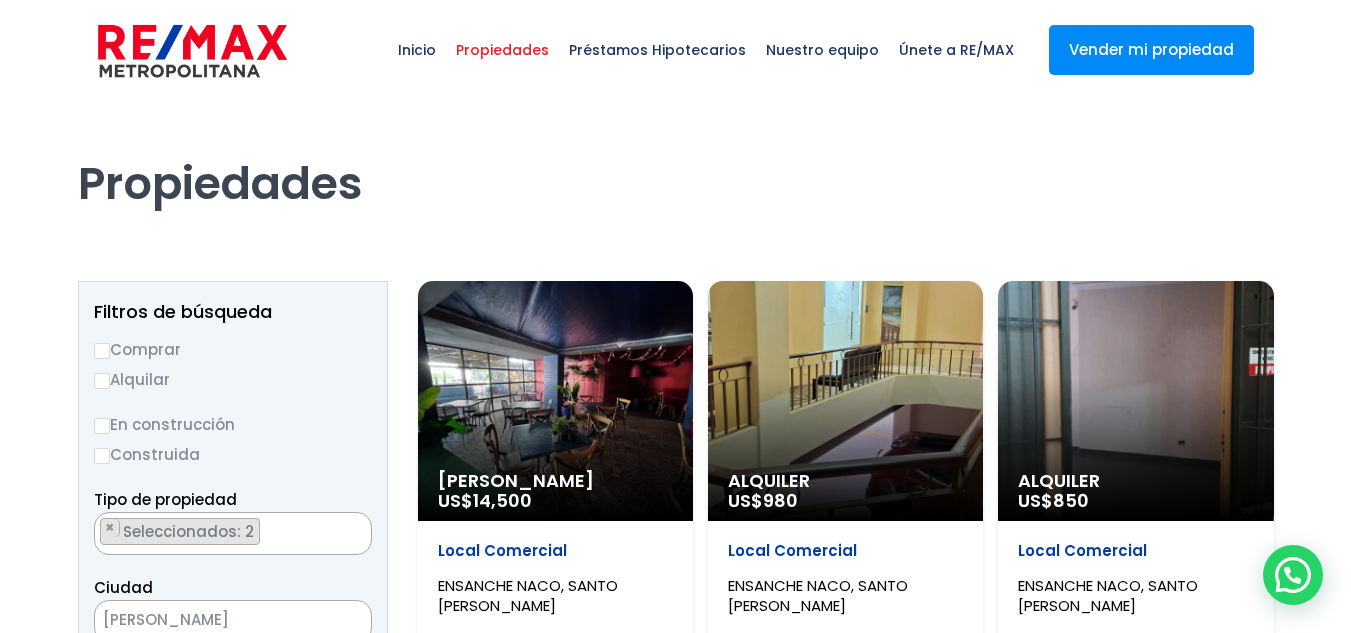 scroll, scrollTop: 0, scrollLeft: 0, axis: both 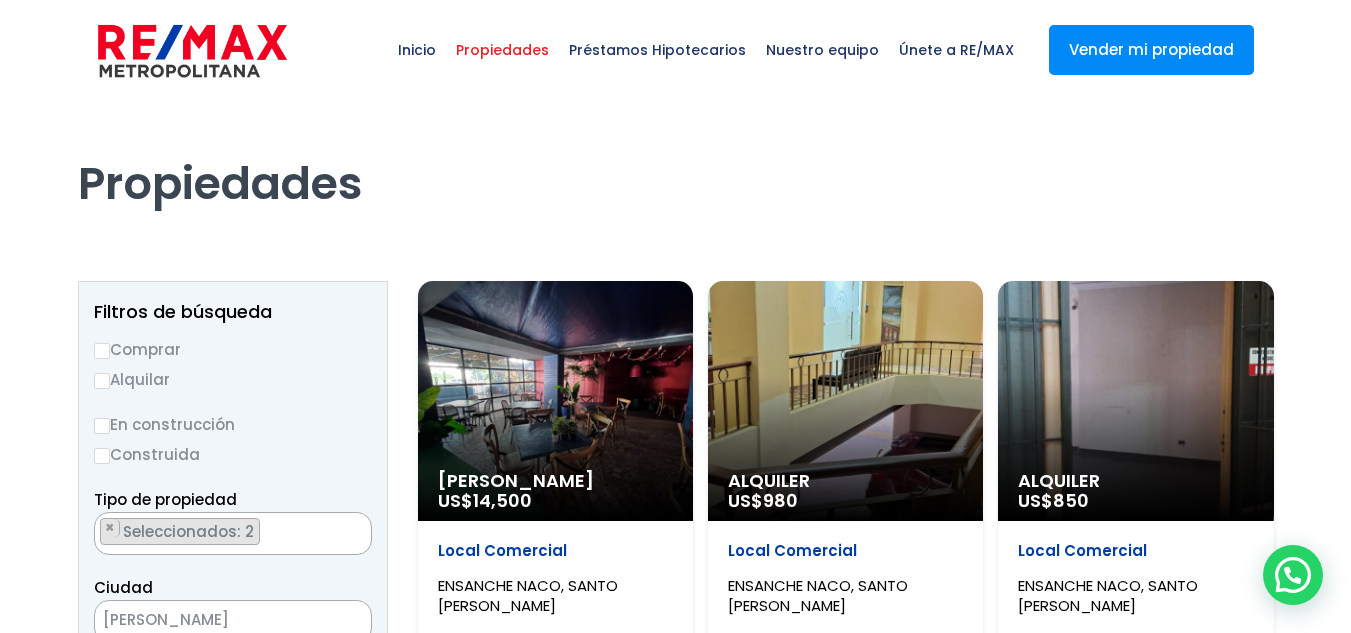 click on "Comprar" at bounding box center (233, 349) 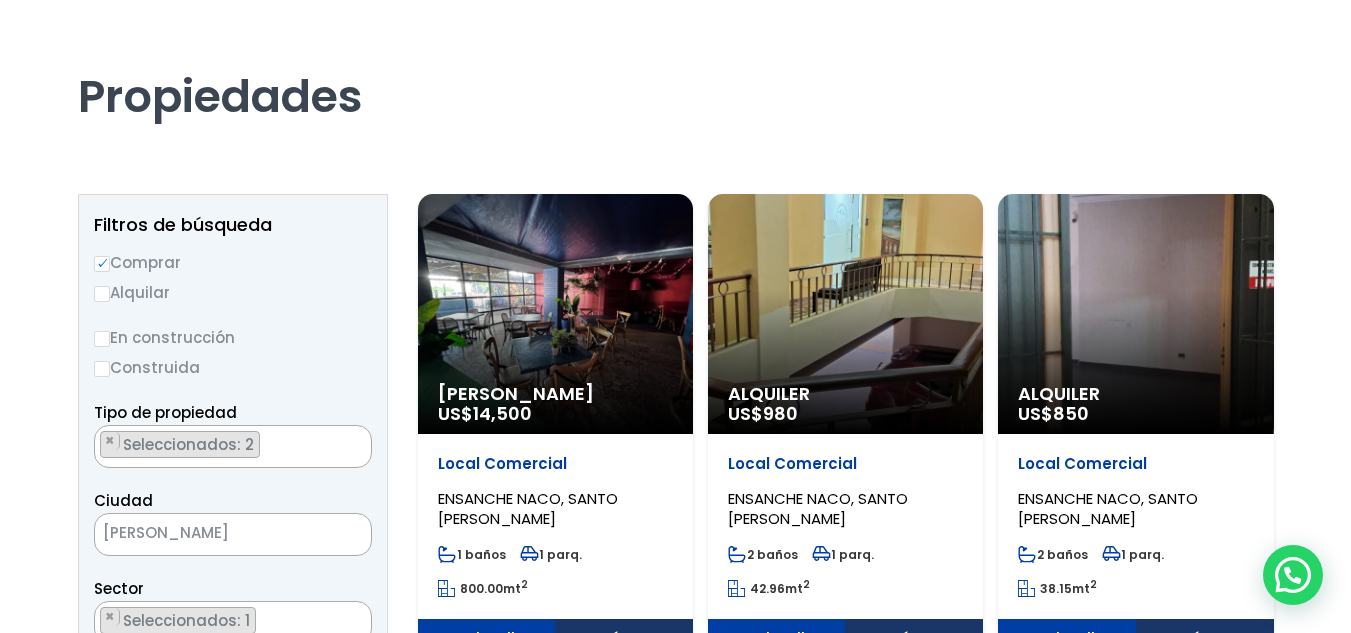 scroll, scrollTop: 200, scrollLeft: 0, axis: vertical 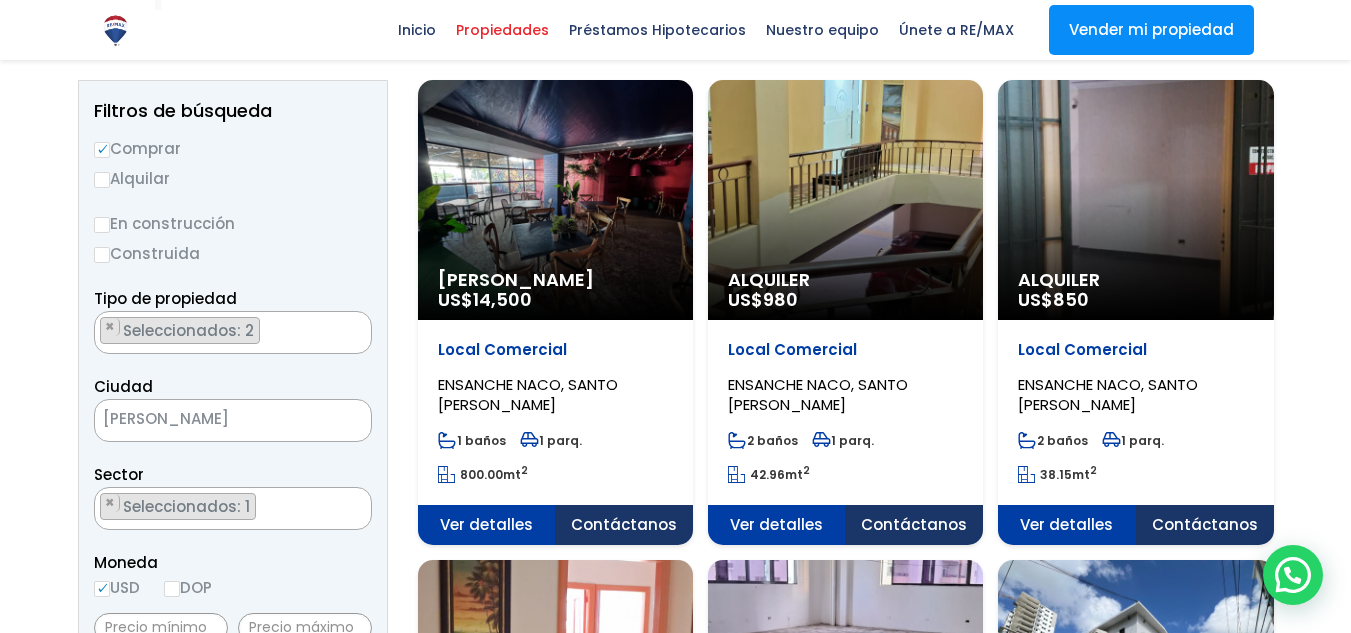 click on "× Seleccionados: 2 × Seleccionados: 2" at bounding box center (220, 333) 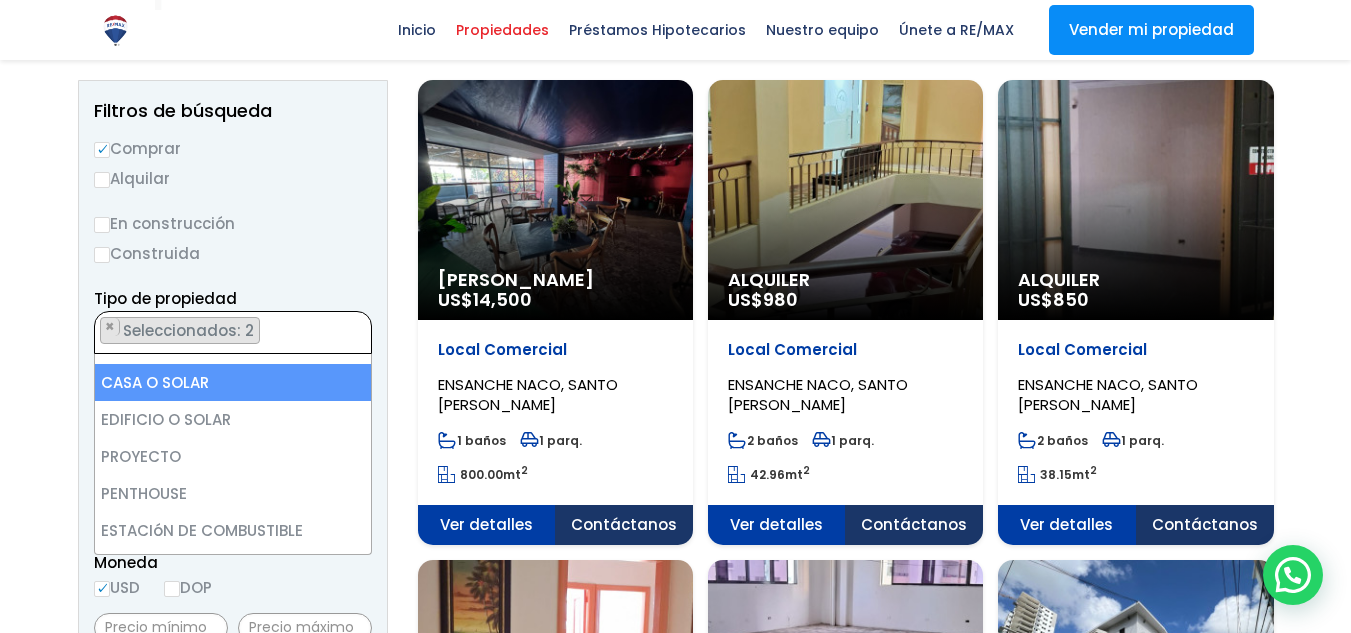 scroll, scrollTop: 392, scrollLeft: 0, axis: vertical 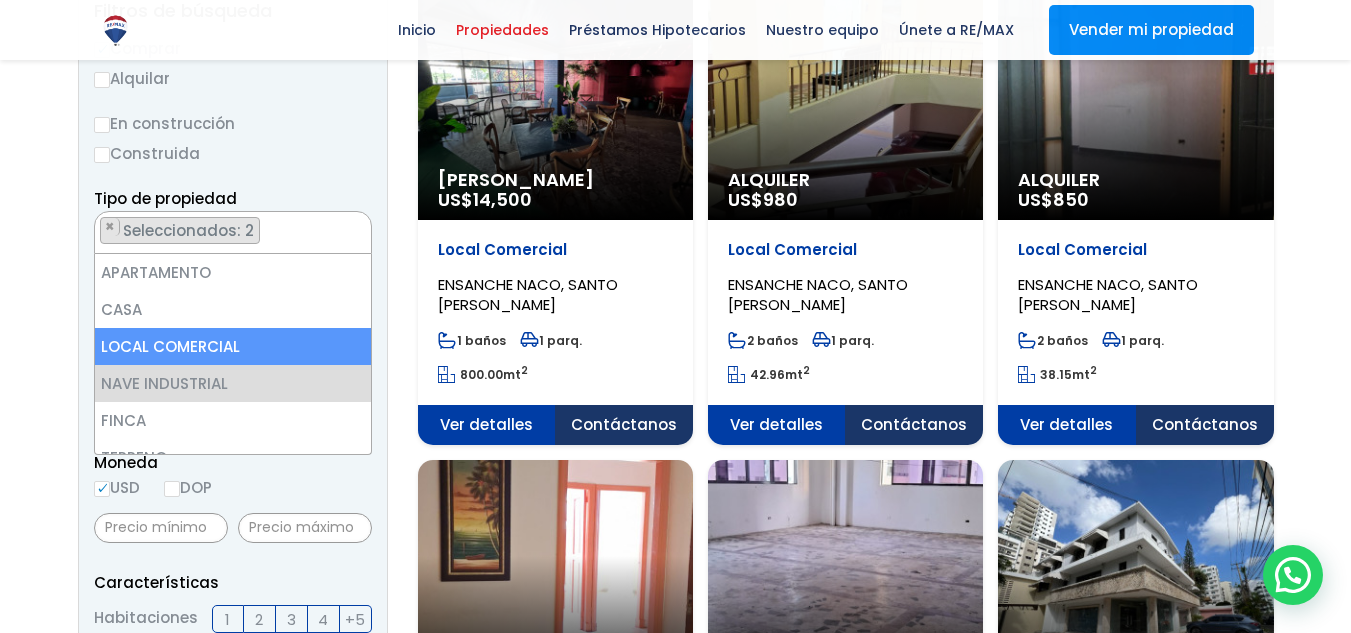 select on "industrial+site" 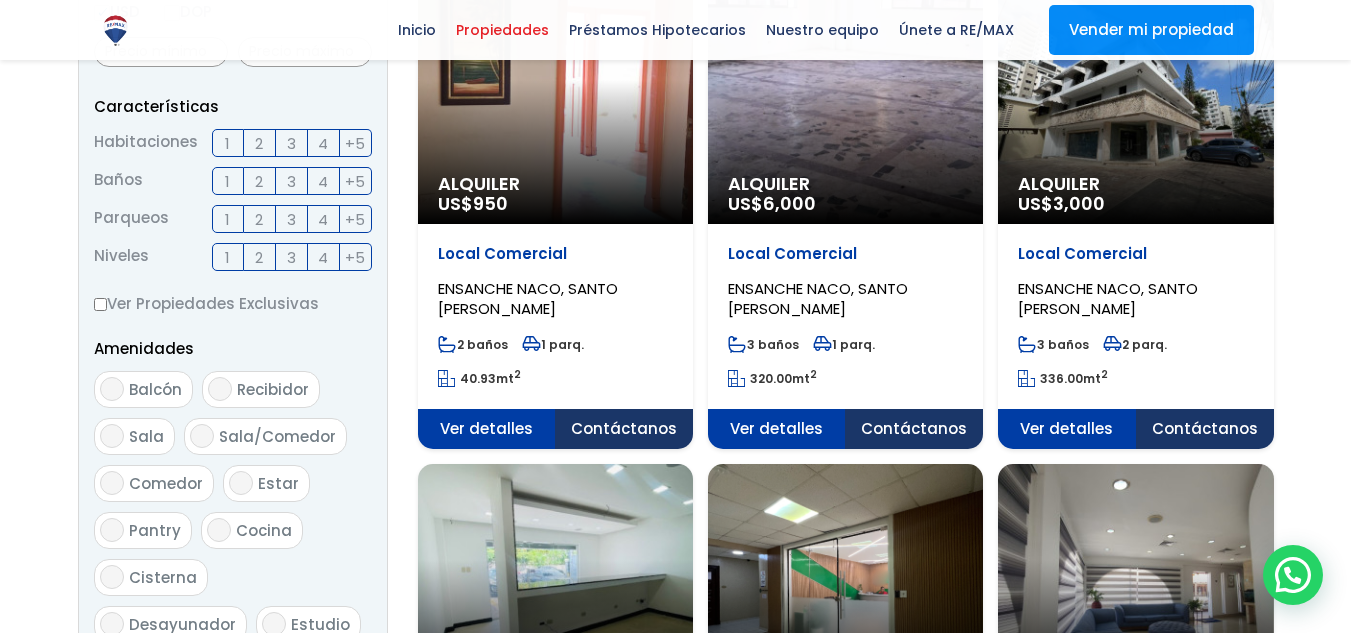 scroll, scrollTop: 1000, scrollLeft: 0, axis: vertical 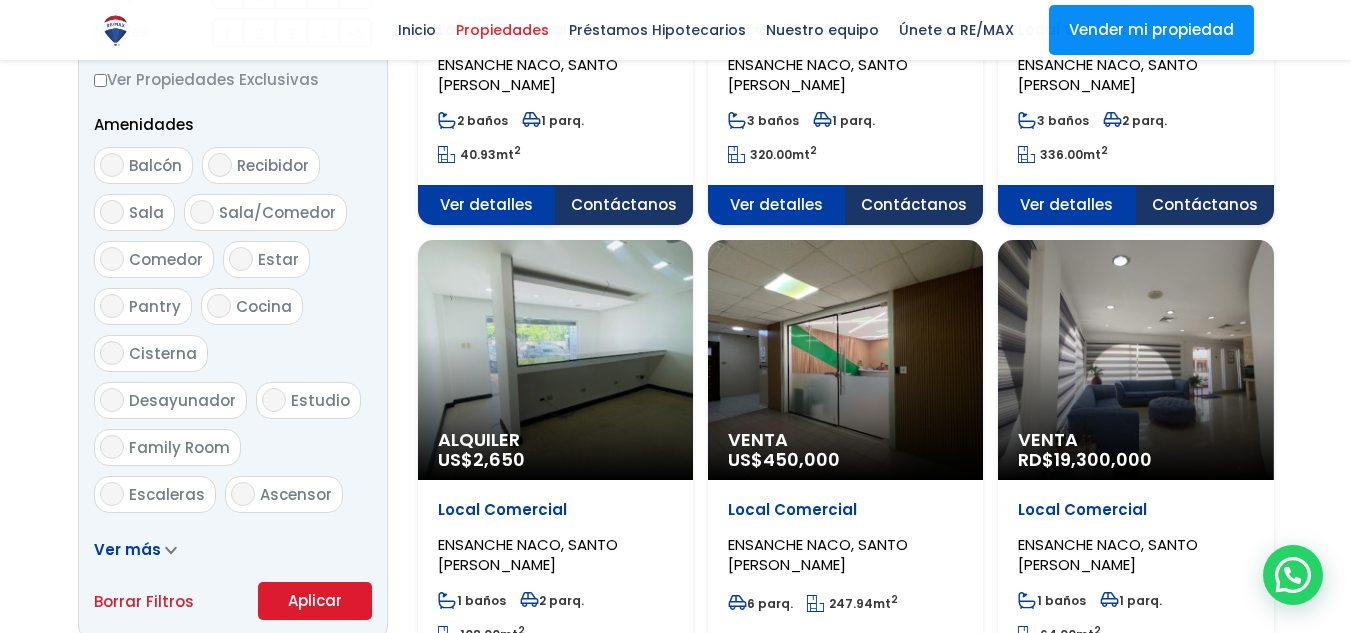 click on "Aplicar" at bounding box center [315, 601] 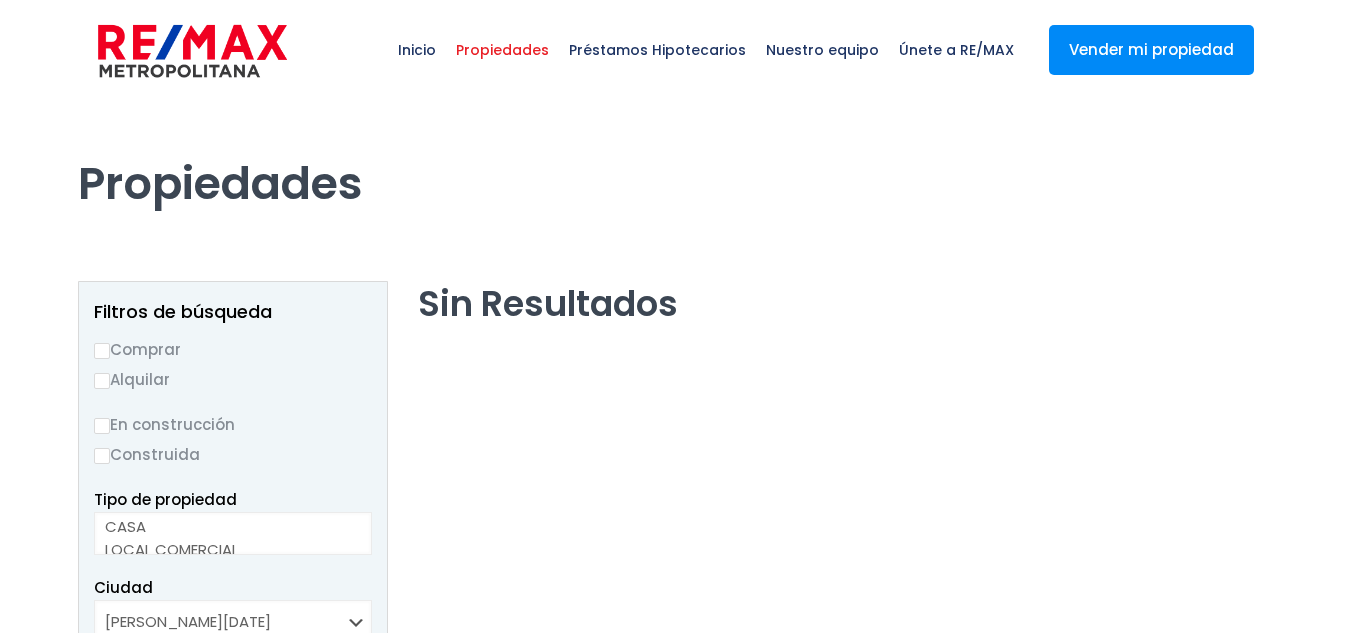scroll, scrollTop: 0, scrollLeft: 0, axis: both 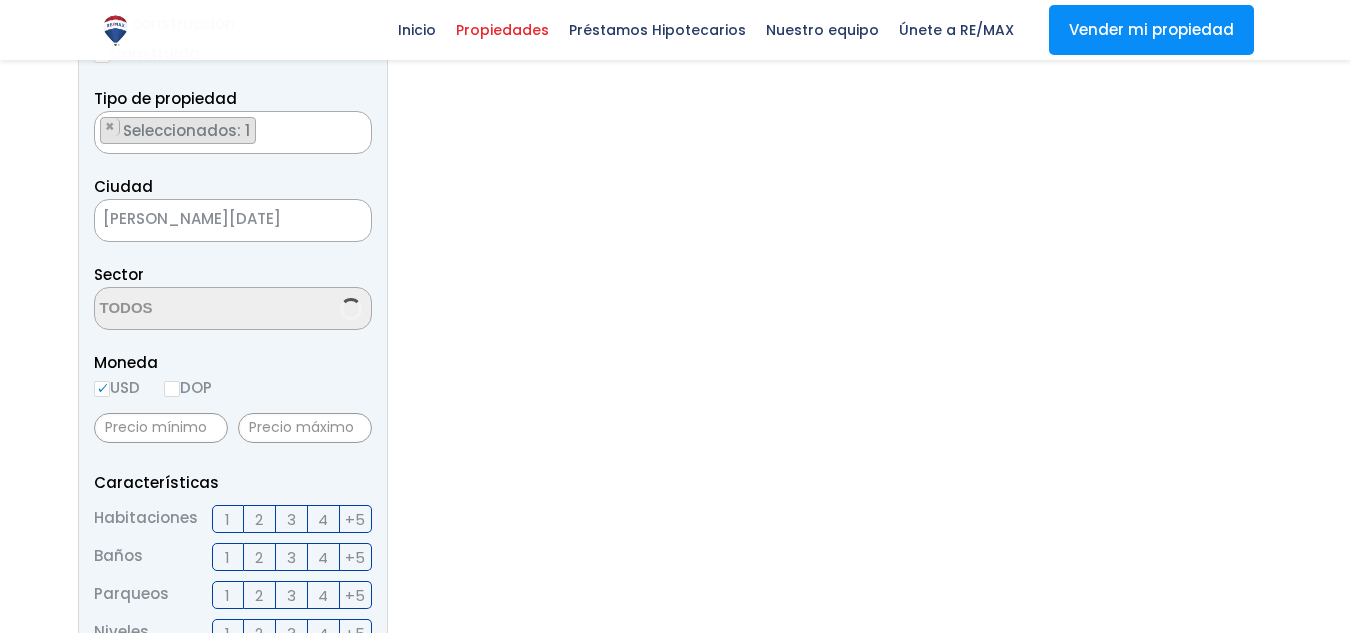 select on "182" 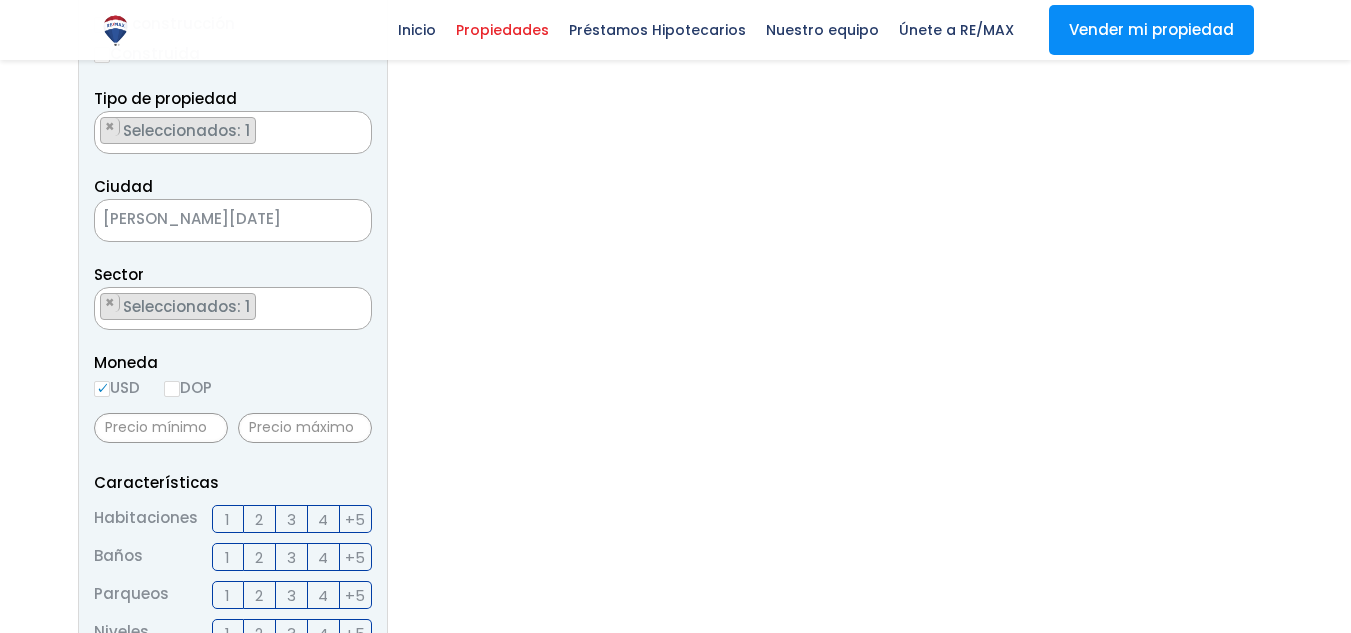 scroll, scrollTop: 244, scrollLeft: 0, axis: vertical 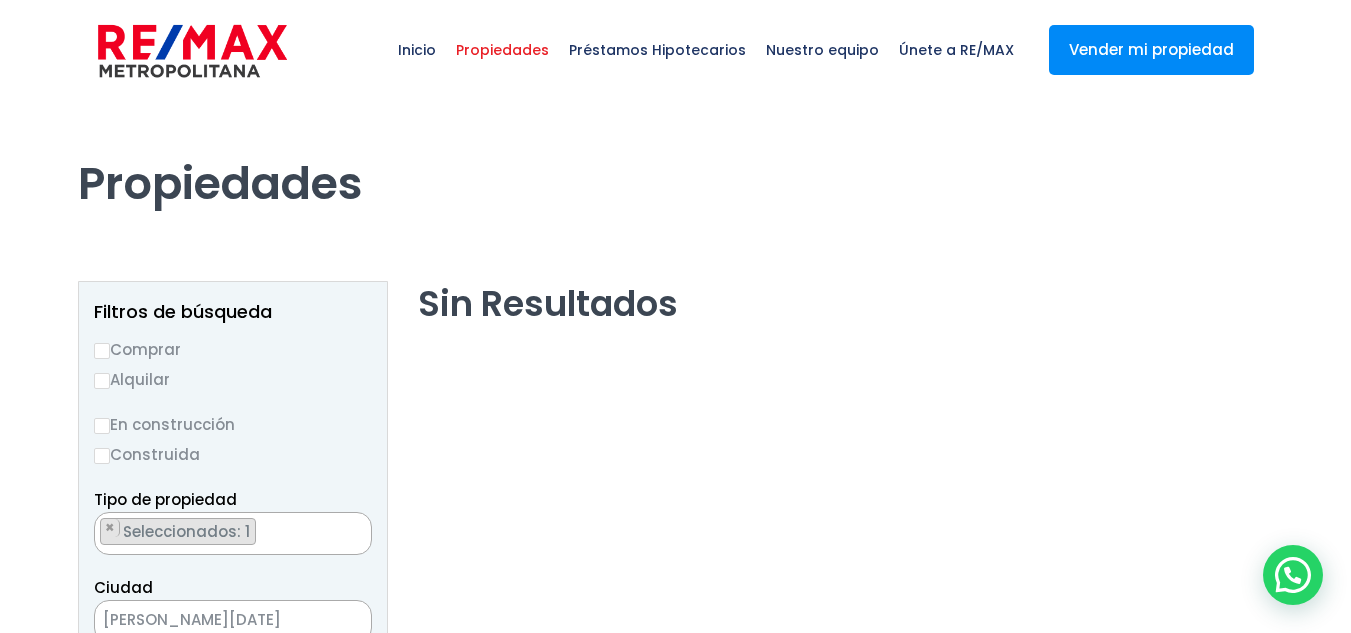 click on "Comprar" at bounding box center (233, 349) 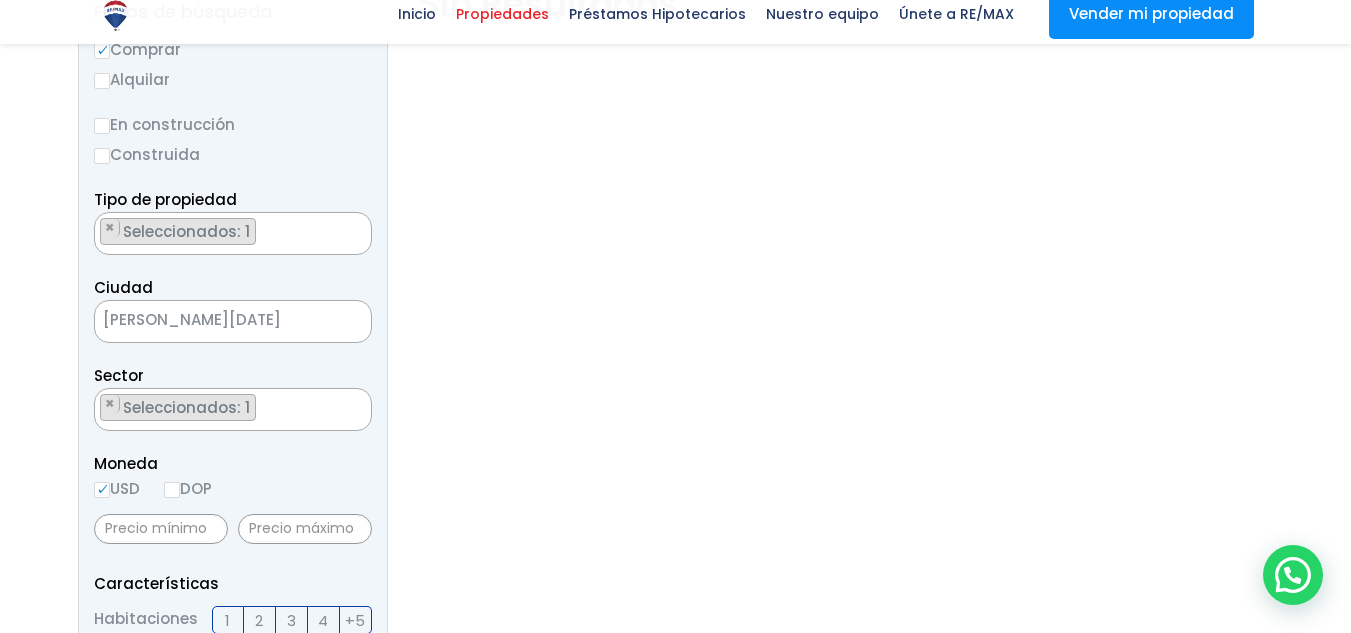 scroll, scrollTop: 300, scrollLeft: 0, axis: vertical 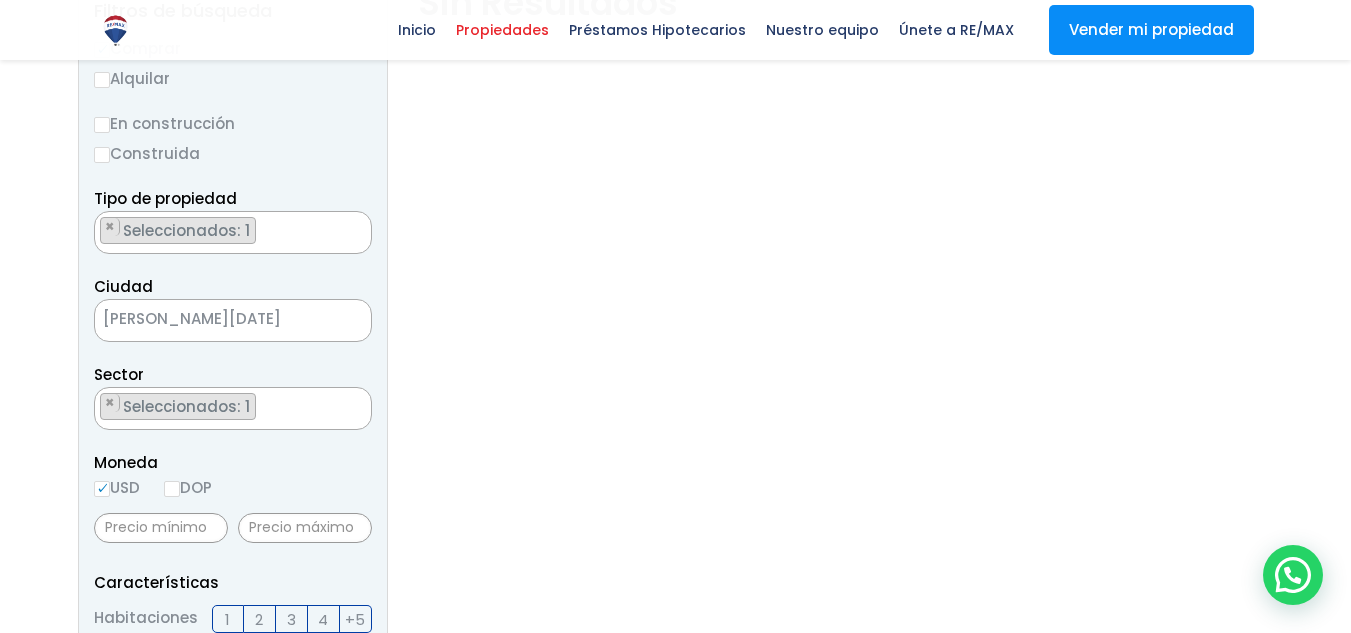 click on "× Seleccionados: 1" at bounding box center (220, 233) 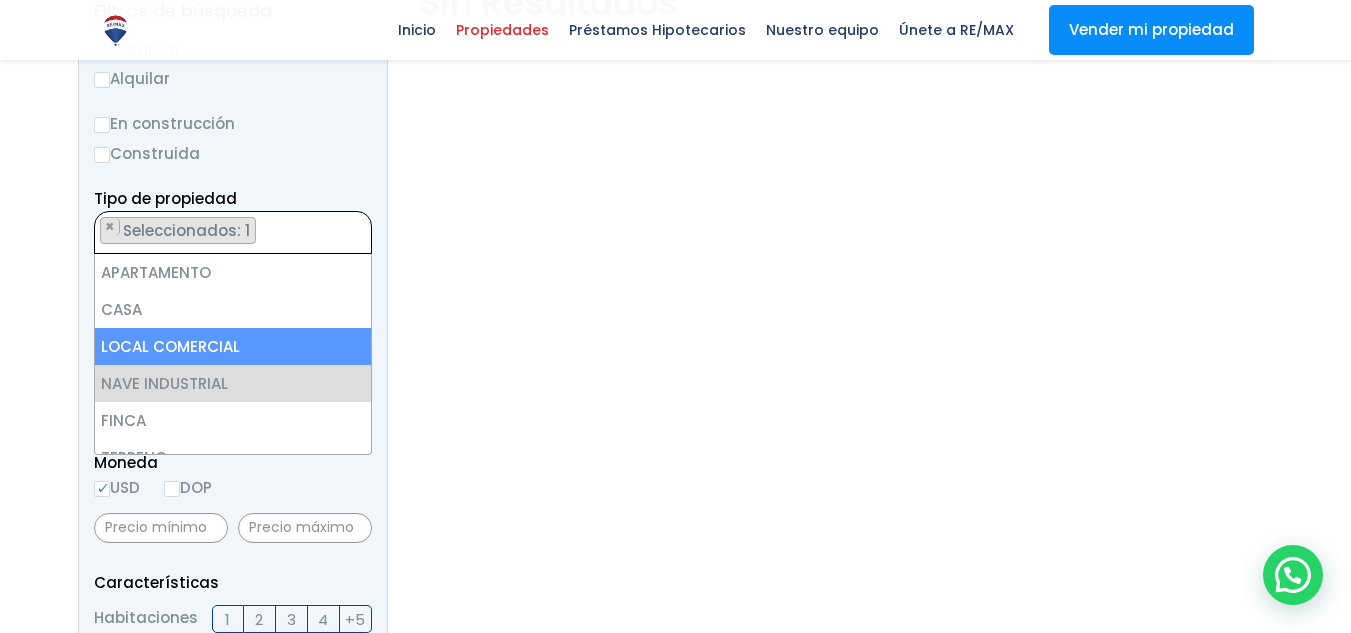 select on "comercial+site" 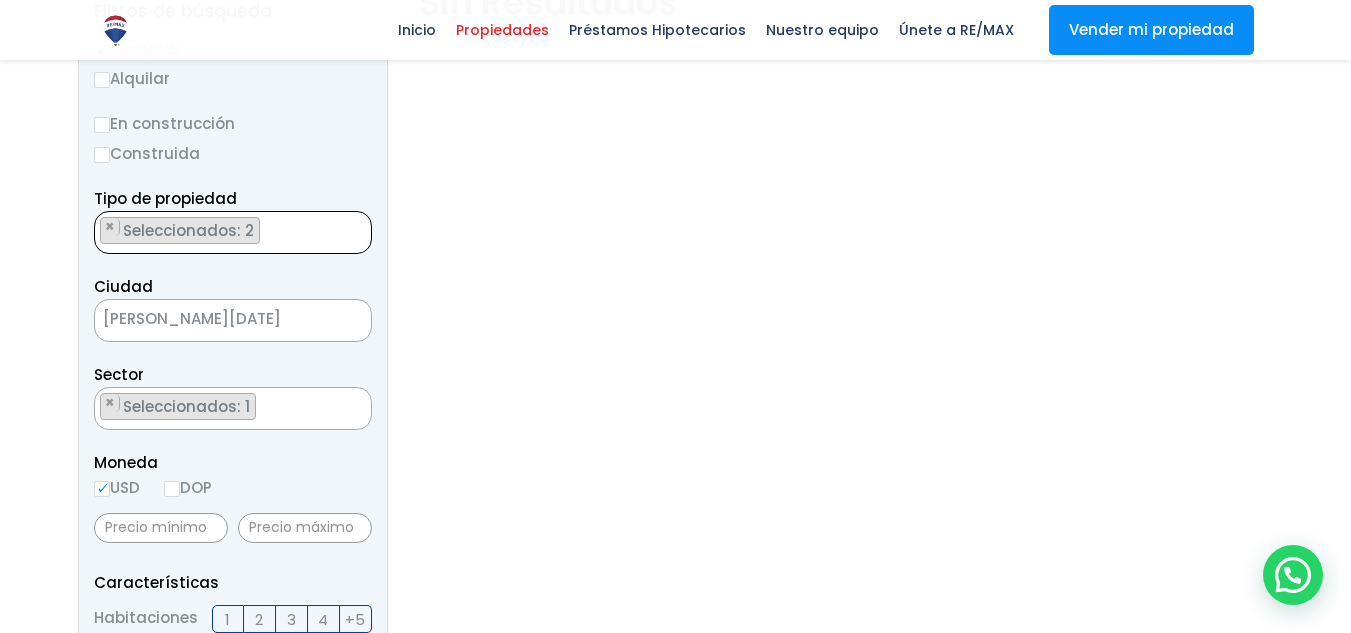 scroll, scrollTop: 69, scrollLeft: 0, axis: vertical 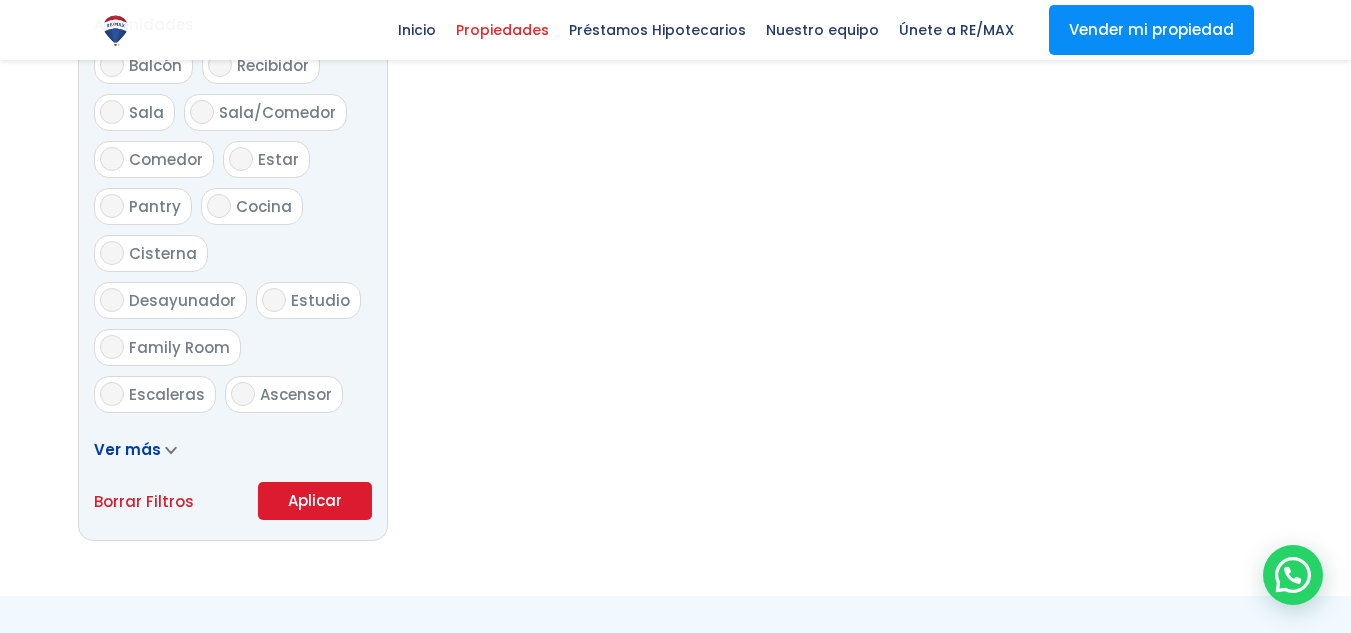 click on "Aplicar" at bounding box center [315, 501] 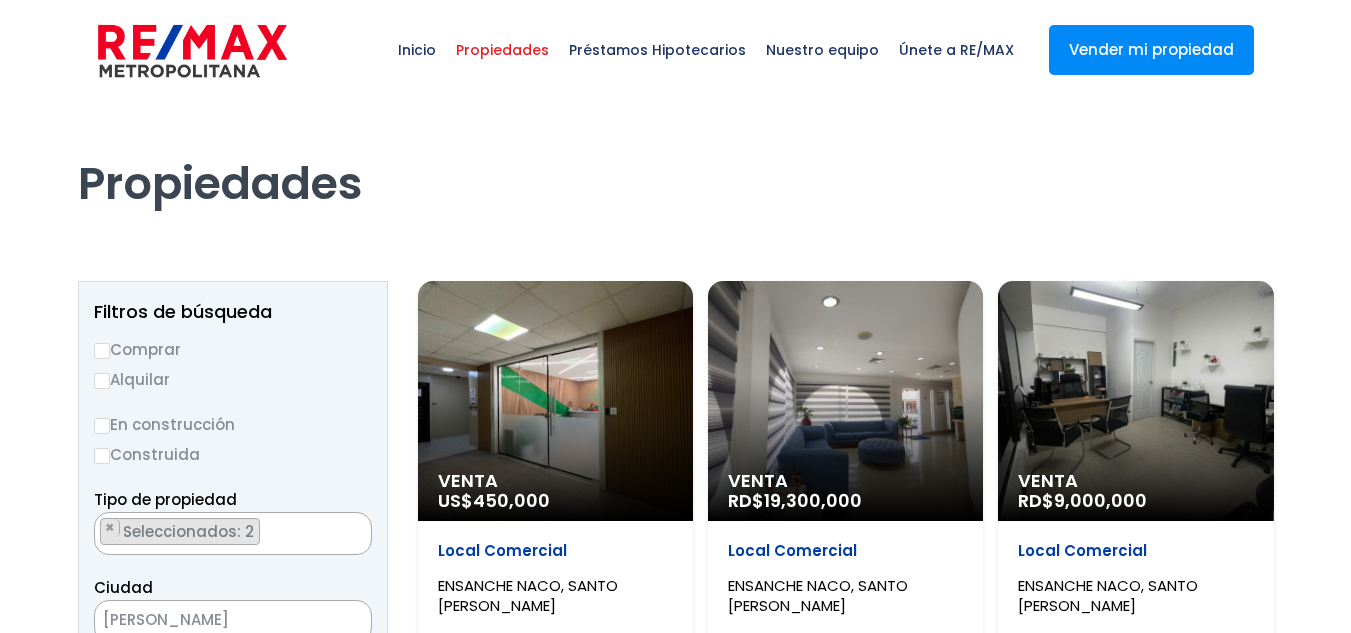 scroll, scrollTop: 0, scrollLeft: 0, axis: both 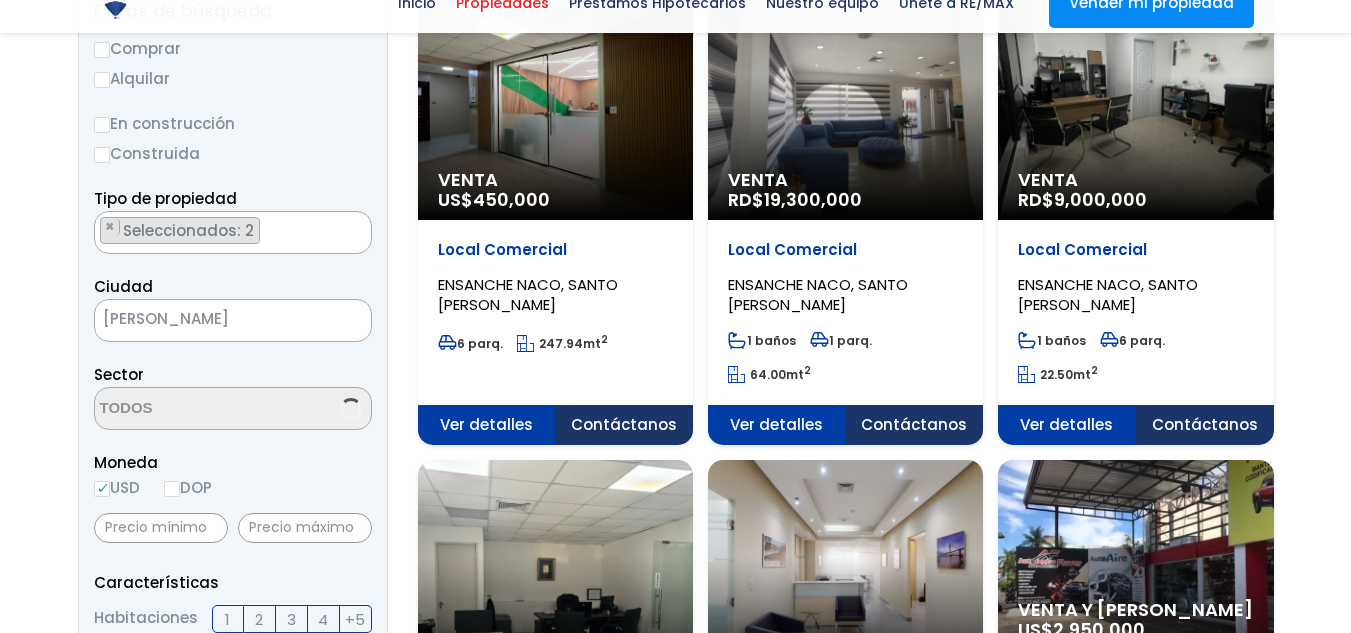 select on "182" 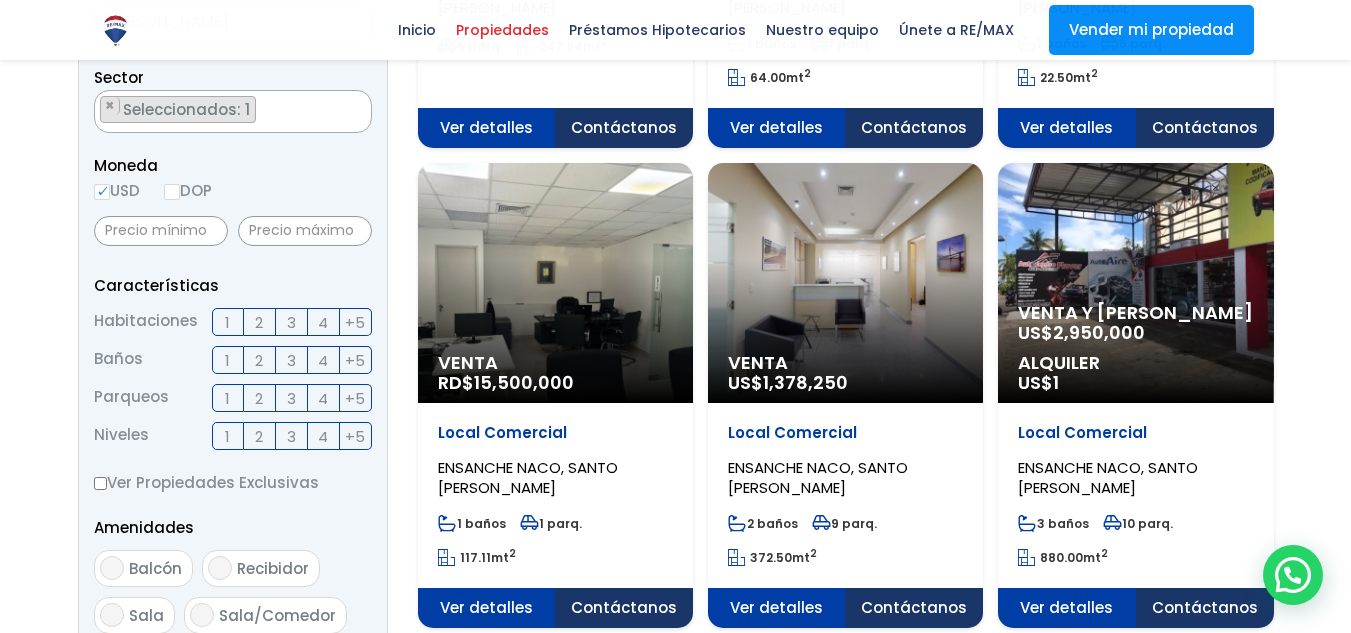 scroll, scrollTop: 600, scrollLeft: 0, axis: vertical 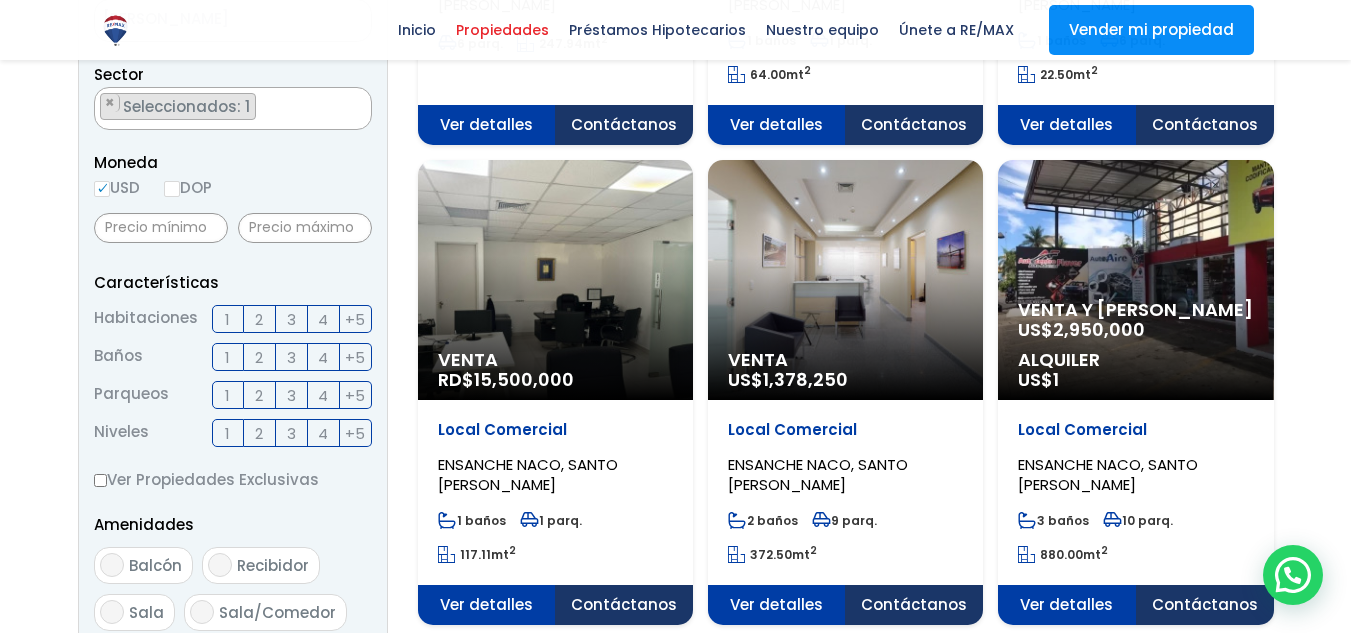 click on "Venta y [PERSON_NAME]
US$  2,950,000
Alquiler
US$  1" at bounding box center [555, -105] 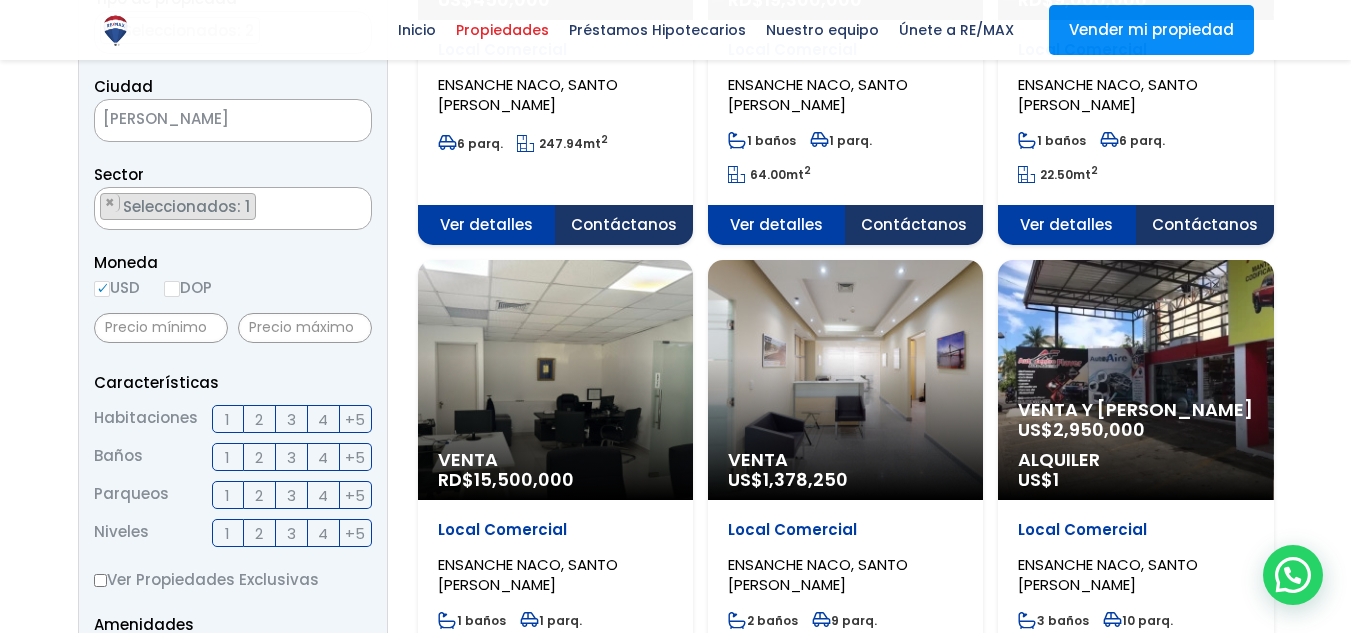 scroll, scrollTop: 600, scrollLeft: 0, axis: vertical 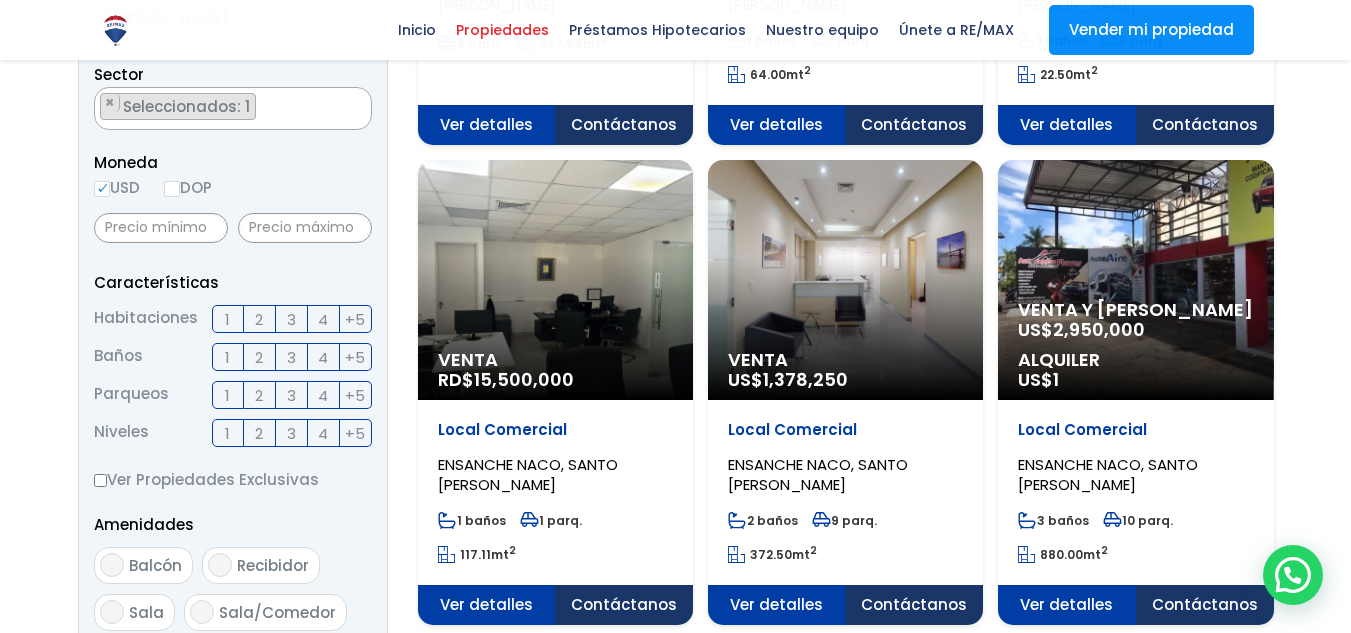 click on "Venta
US$  1,378,250" at bounding box center [555, -200] 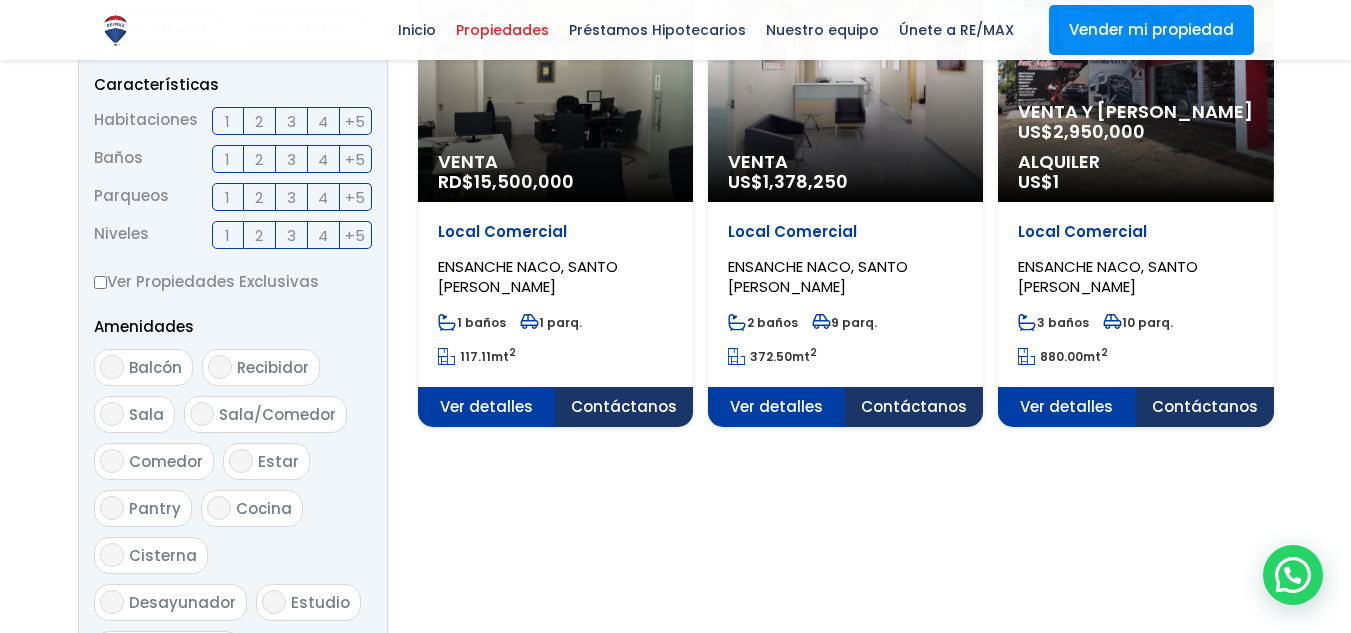scroll, scrollTop: 800, scrollLeft: 0, axis: vertical 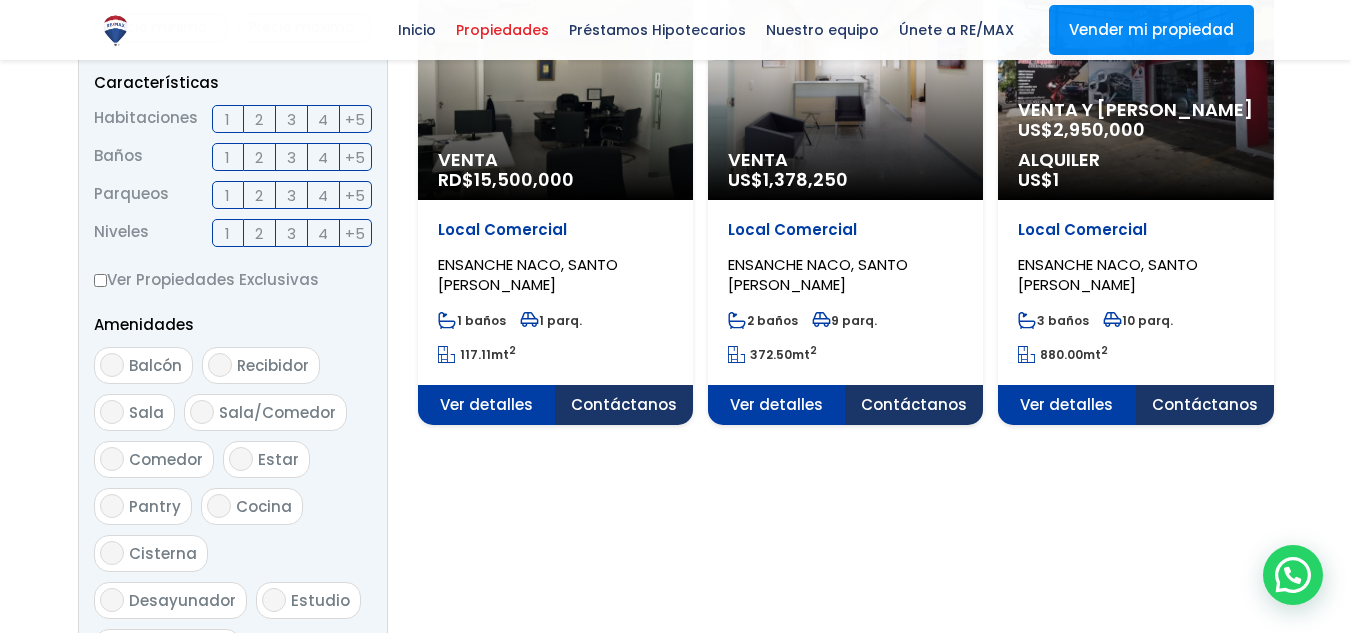 click on "Alquiler
US$  1" at bounding box center (1135, 170) 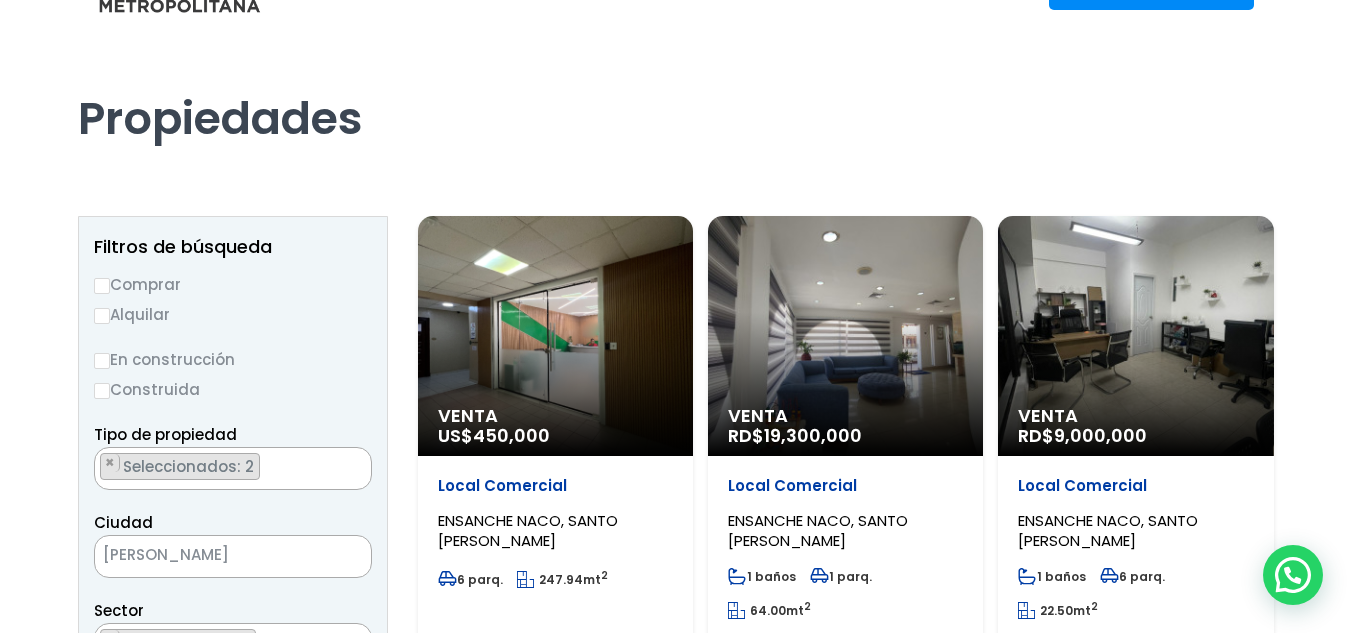 scroll, scrollTop: 100, scrollLeft: 0, axis: vertical 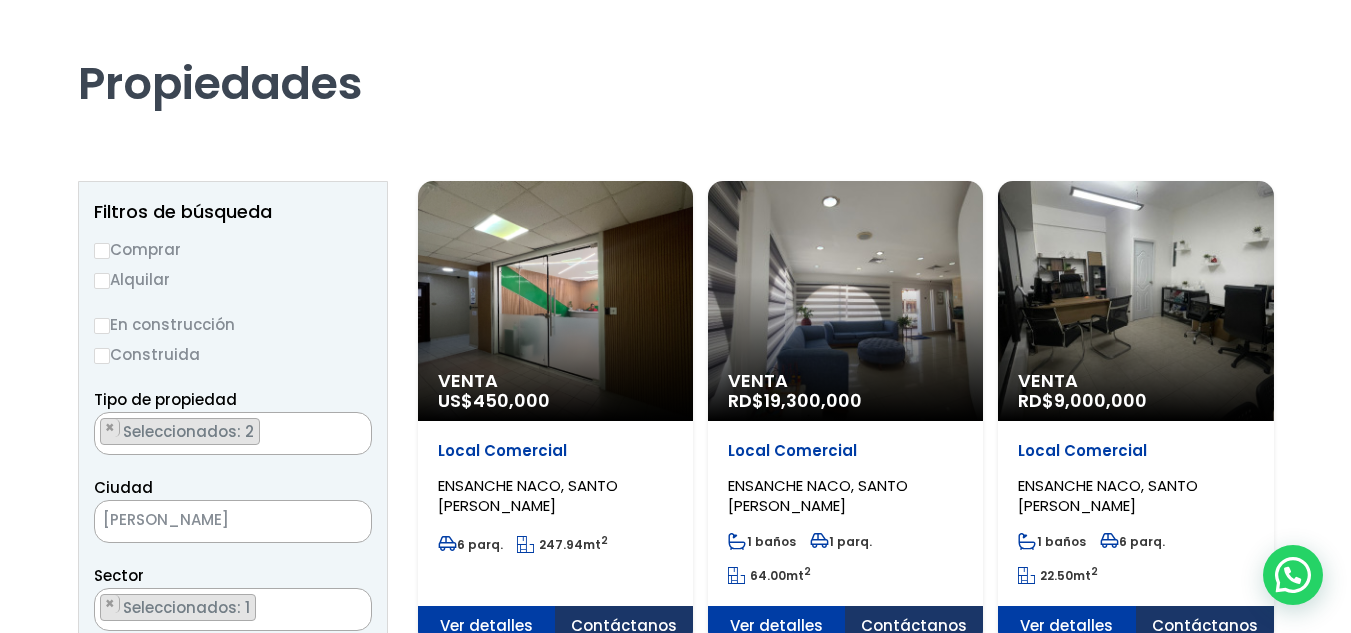 click on "SANTO DOMINGO DE GUZMÁN" at bounding box center (208, 520) 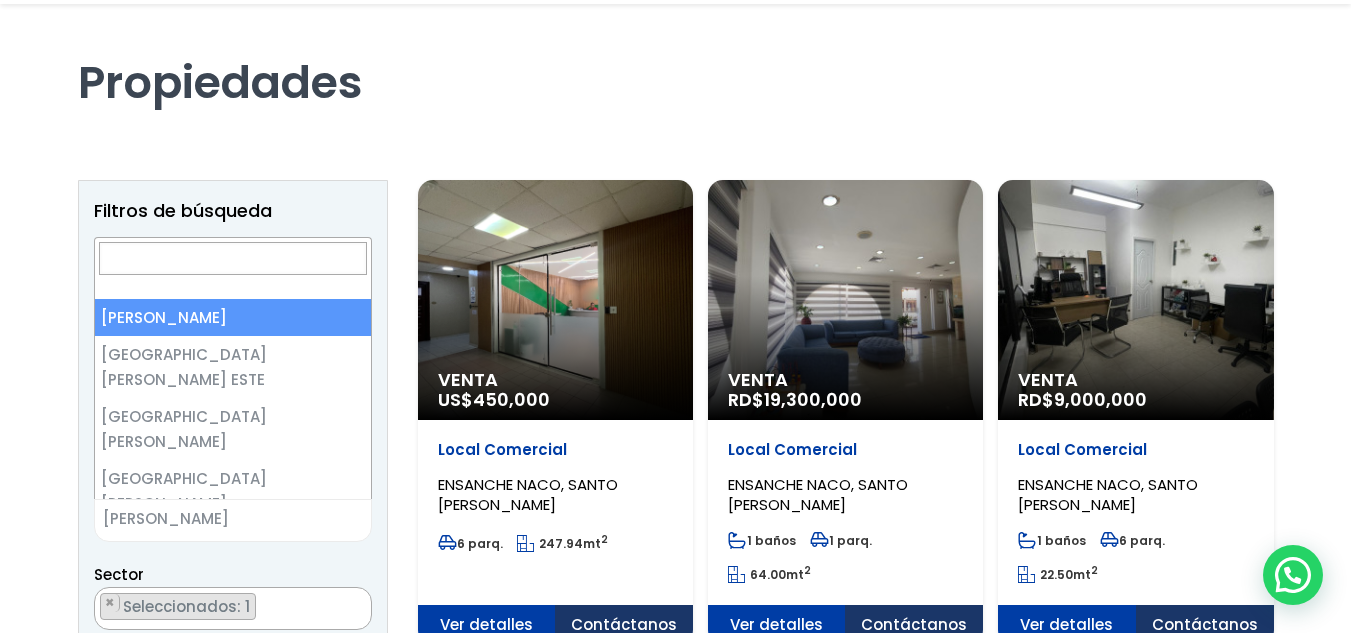 scroll, scrollTop: 400, scrollLeft: 0, axis: vertical 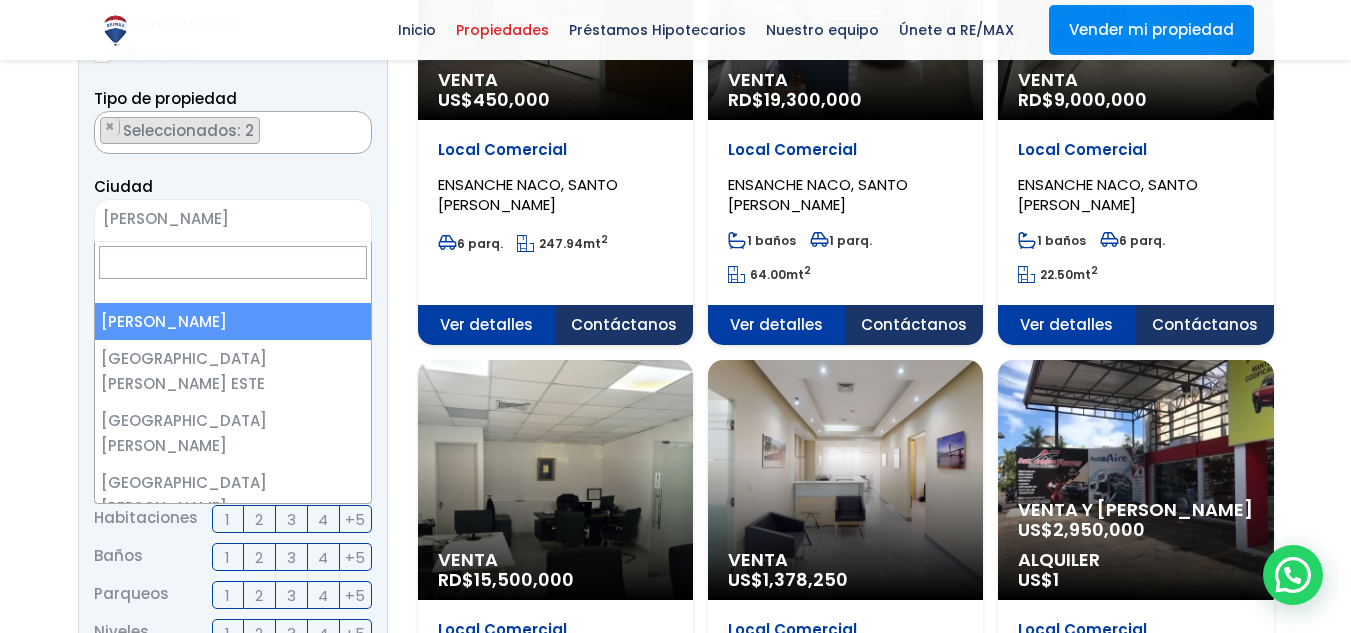 click on "Ciudad
SANTO DOMINGO DE GUZMÁN
SANTO DOMINGO ESTE
SANTO DOMINGO OESTE
SANTO DOMINGO NORTE
AZUA
LAS CHARCAS
LAS YAYAS DE VIAJAMA
PADRE LAS CASAS
PERALTA
SABANA YEGUA
PUEBLO VIEJO
TÁBARA ARRIBA
GUAYABAL
ESTEBANÍA
NEIBA
GALVÁN
TAMAYO
VILLA JARAGUA
CABRAL" at bounding box center (233, 208) 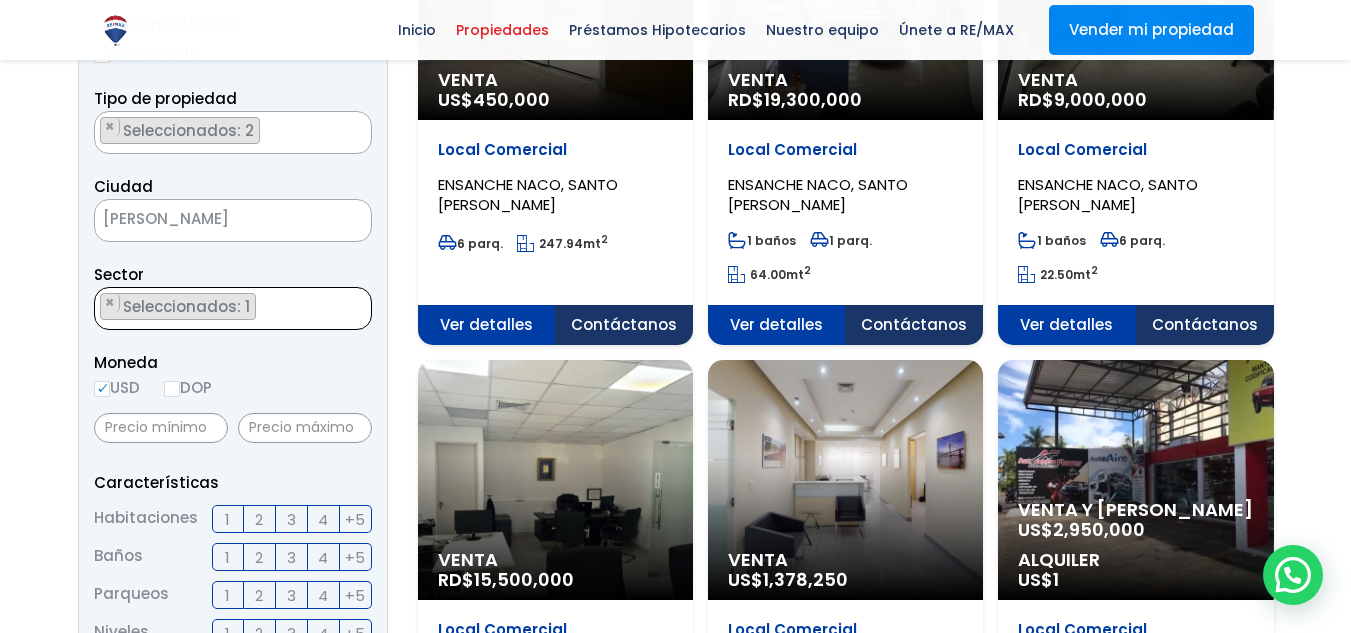 click on "× Seleccionados: 1" at bounding box center (220, 309) 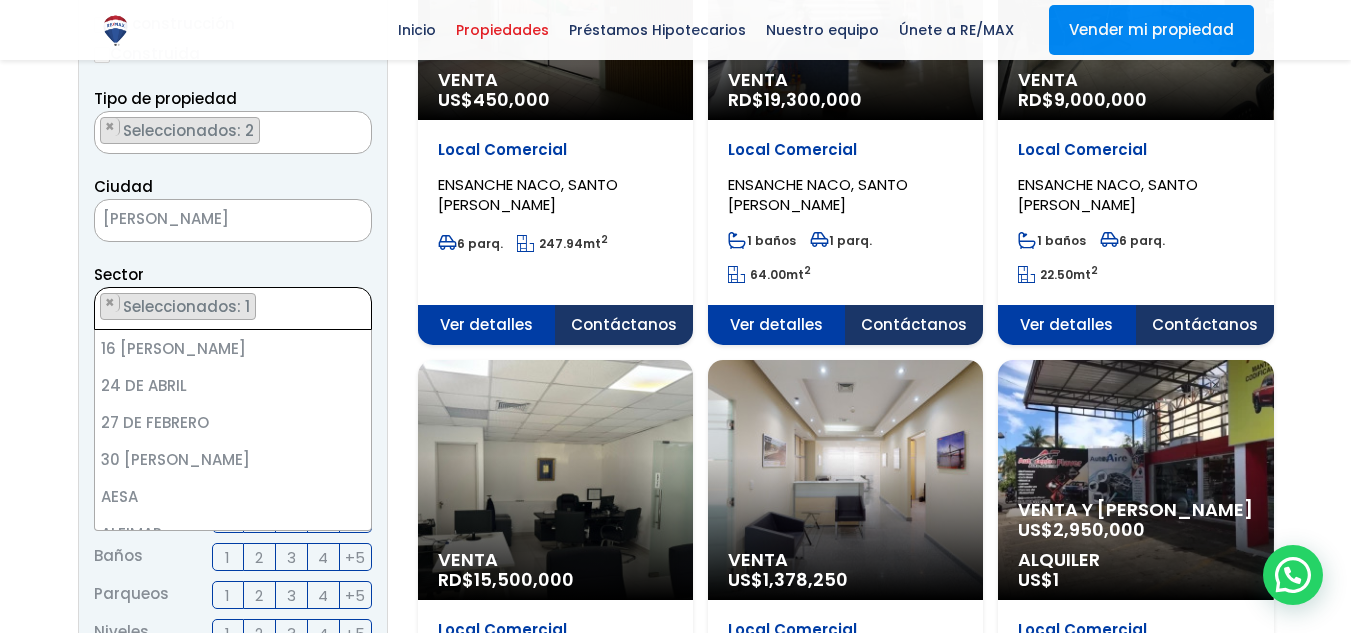 scroll, scrollTop: 2911, scrollLeft: 0, axis: vertical 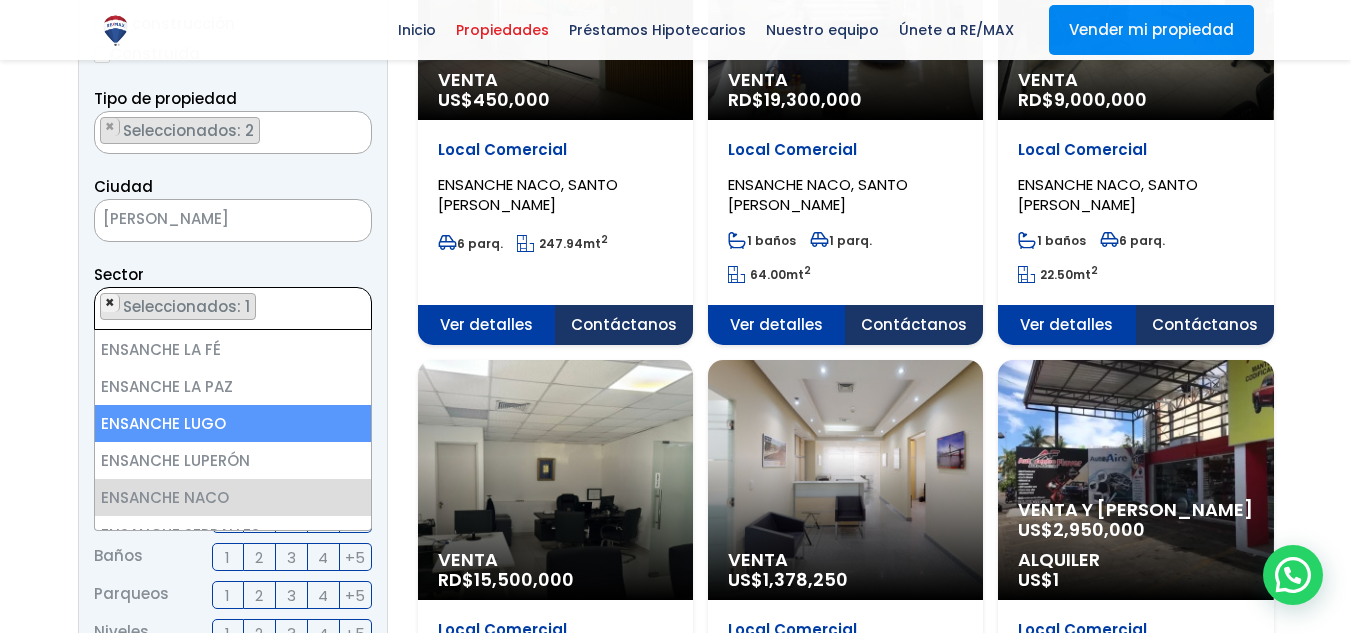 click on "×" at bounding box center (110, 303) 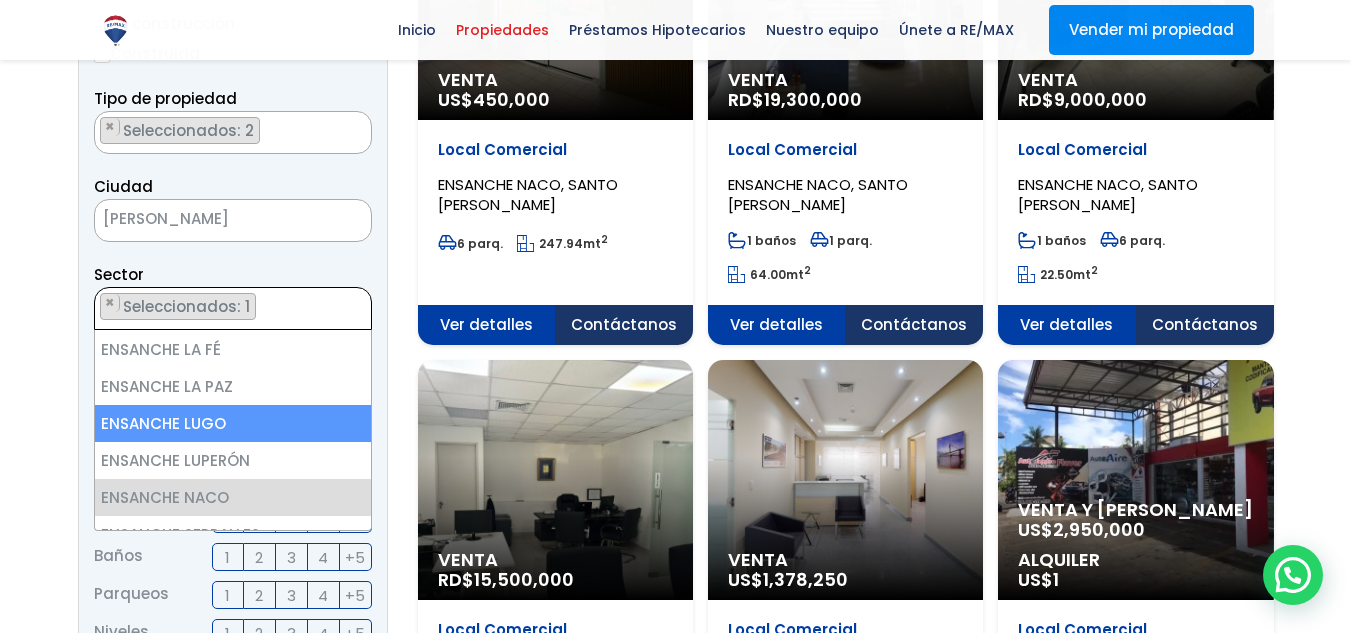 select 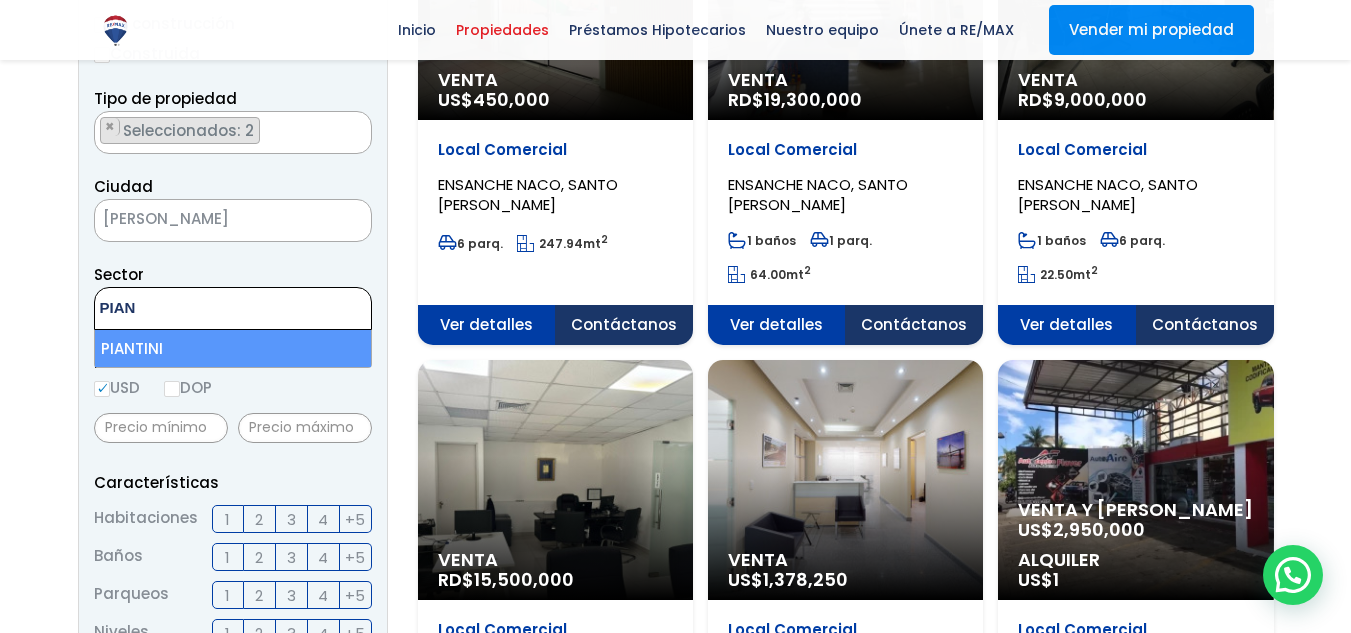 type on "PIAN" 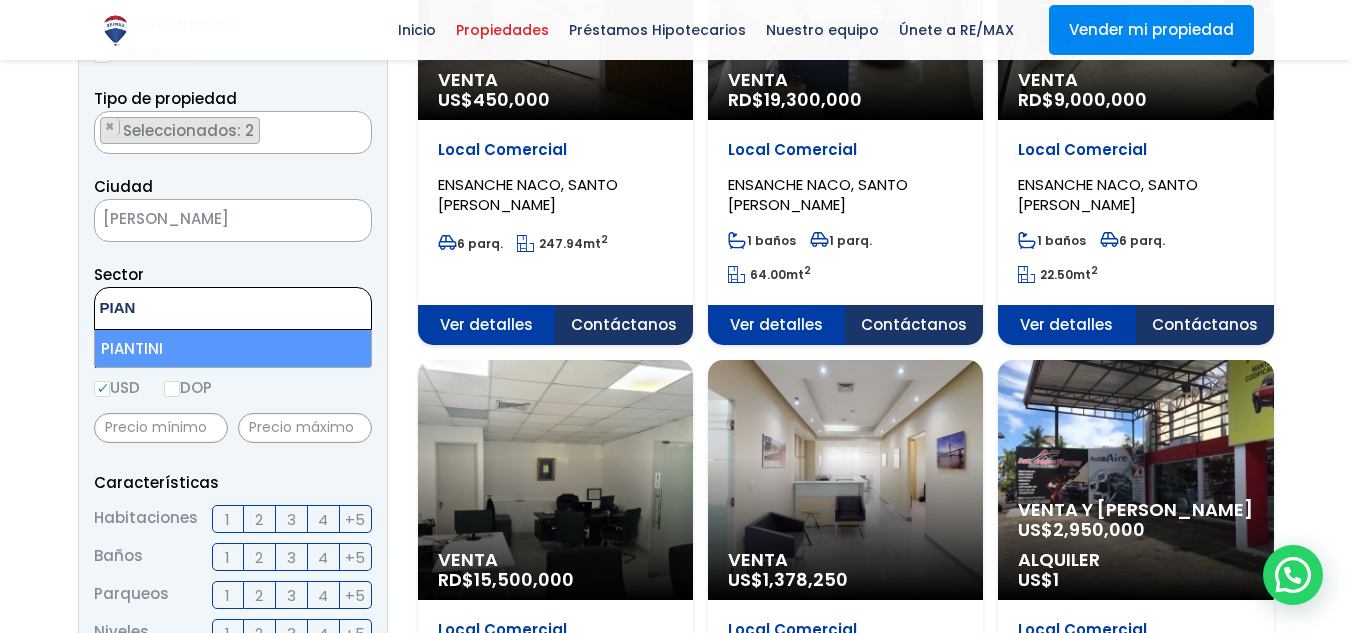 select on "156" 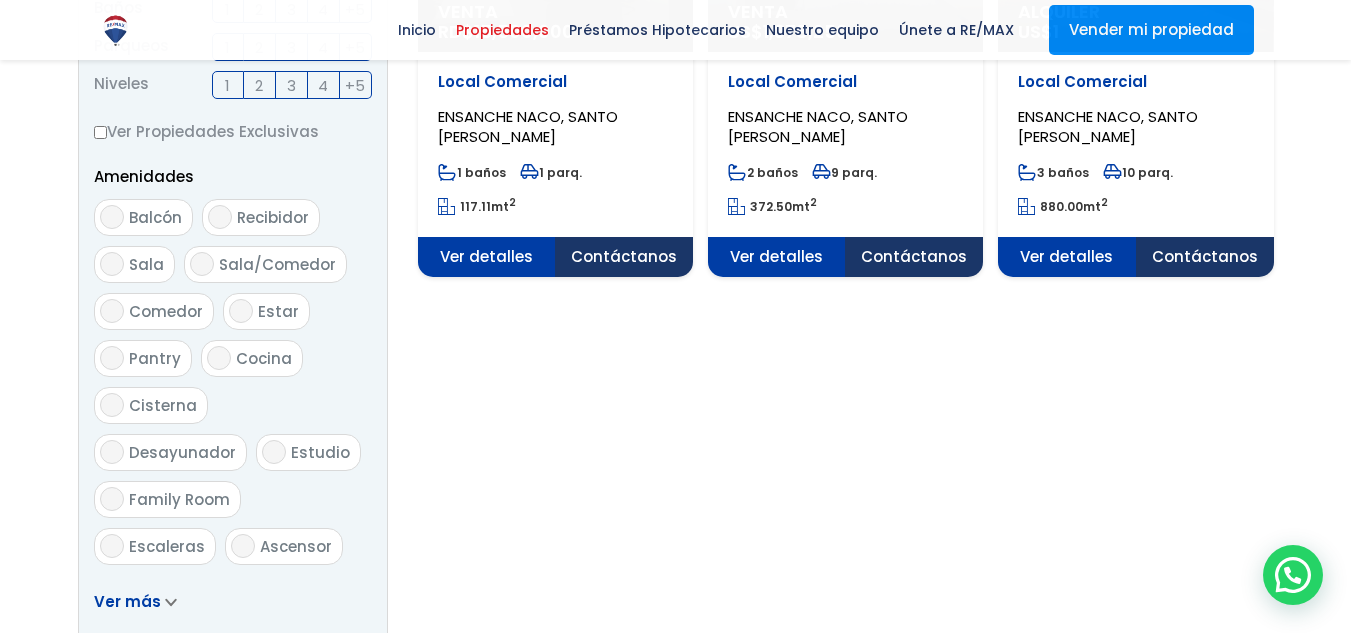 scroll, scrollTop: 1200, scrollLeft: 0, axis: vertical 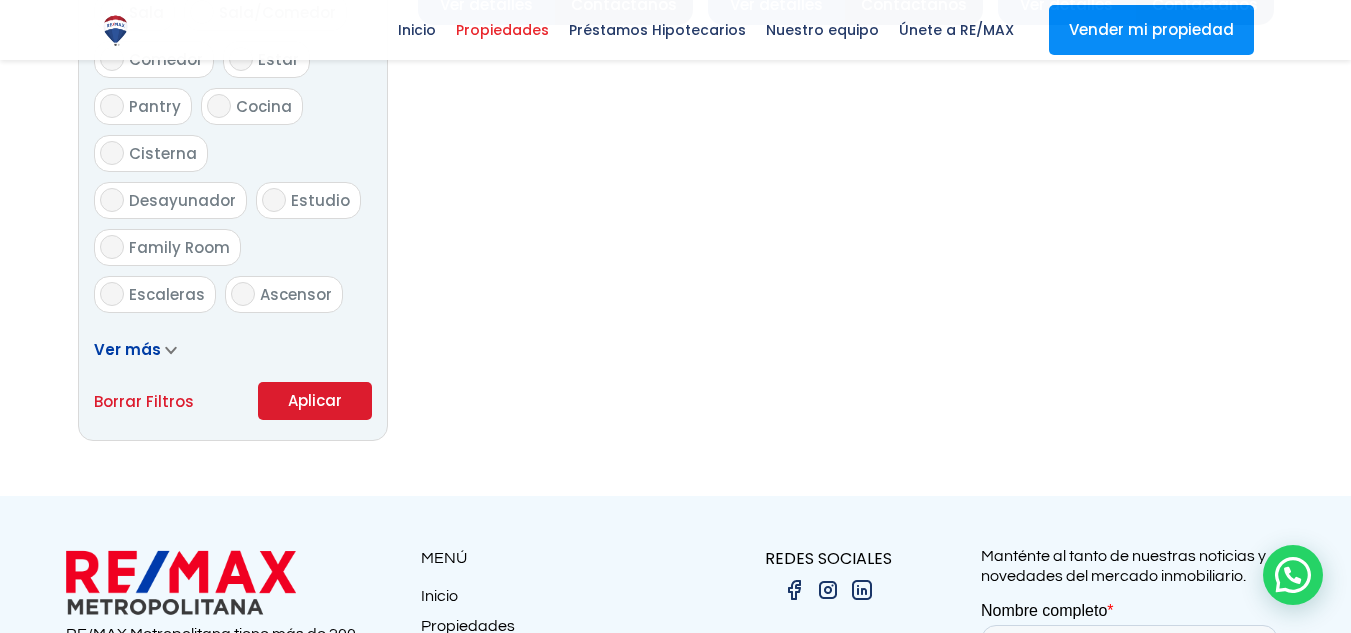 click on "Aplicar" at bounding box center [315, 401] 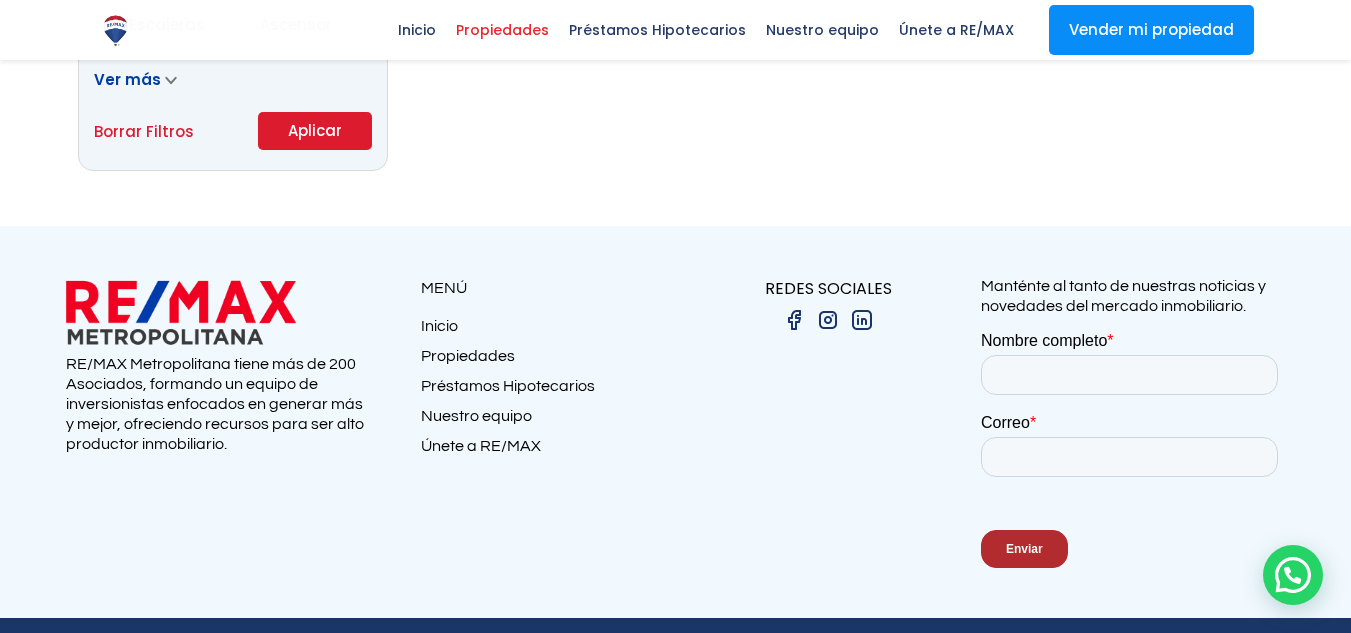 scroll, scrollTop: 1500, scrollLeft: 0, axis: vertical 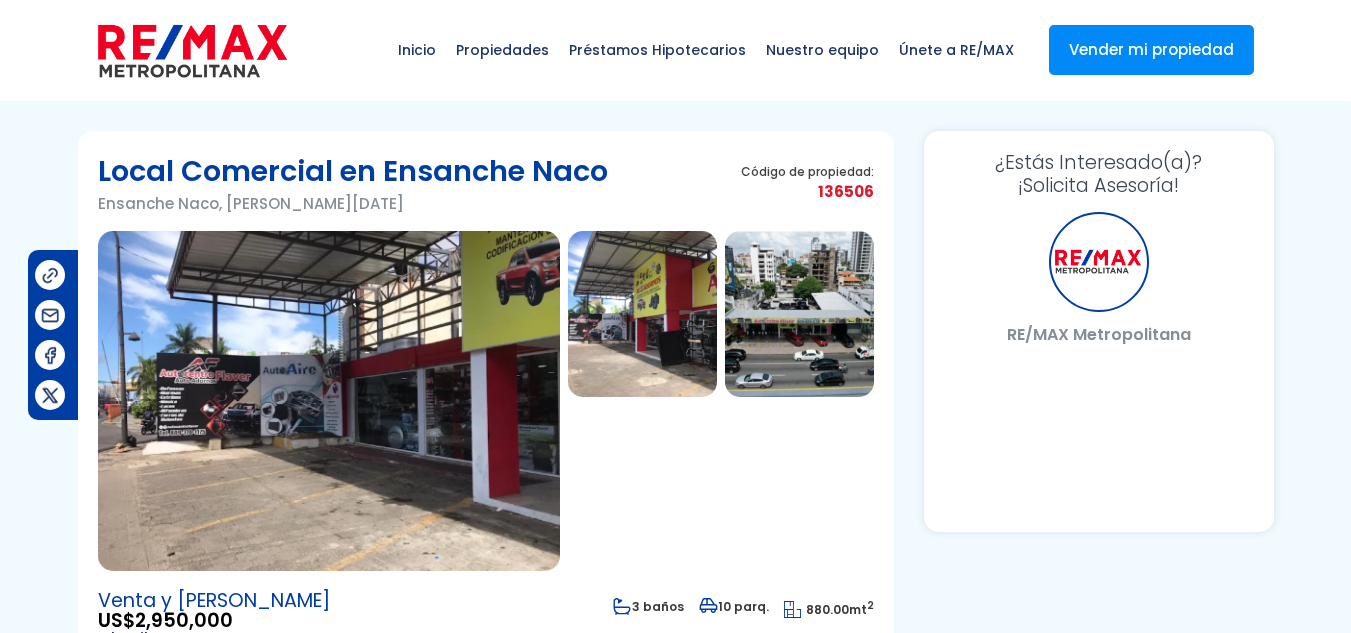 select on "DO" 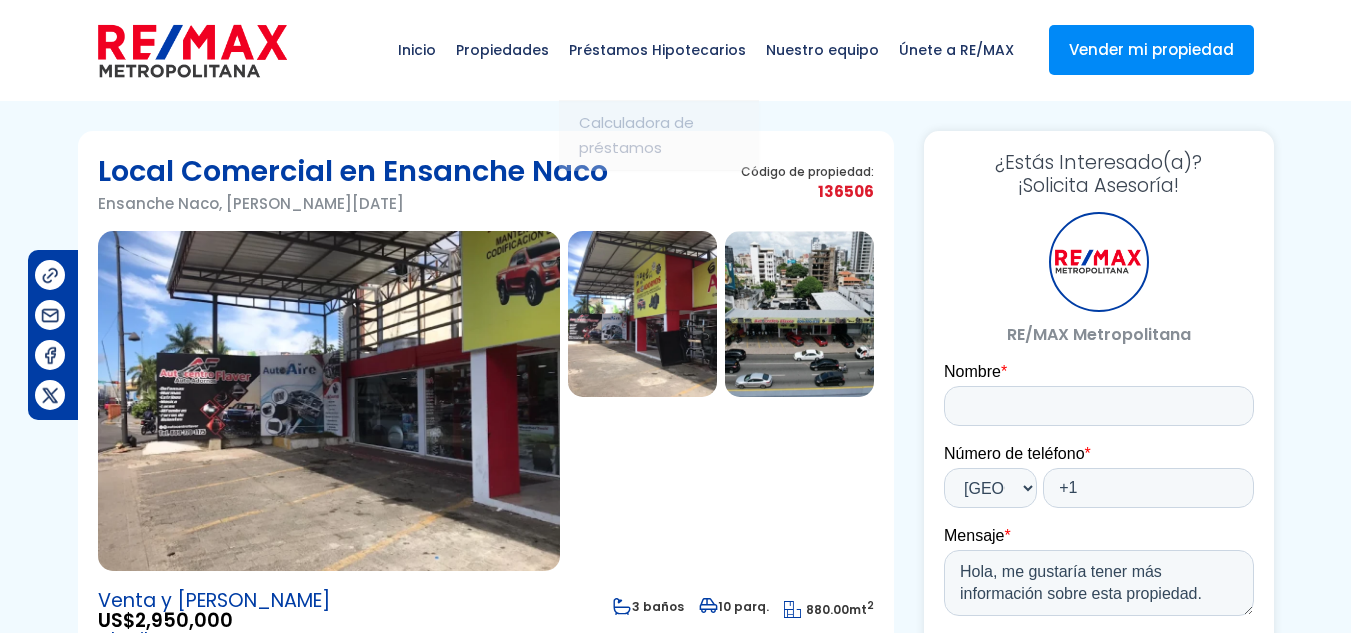 scroll, scrollTop: 0, scrollLeft: 0, axis: both 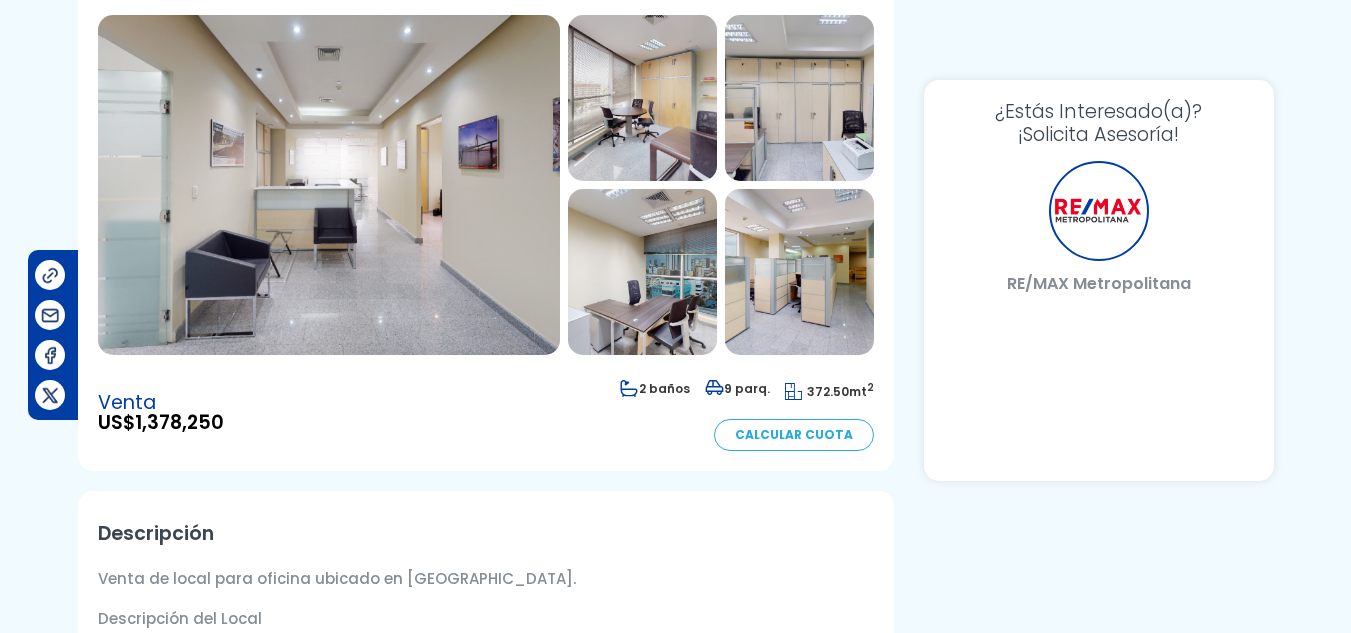 select on "DO" 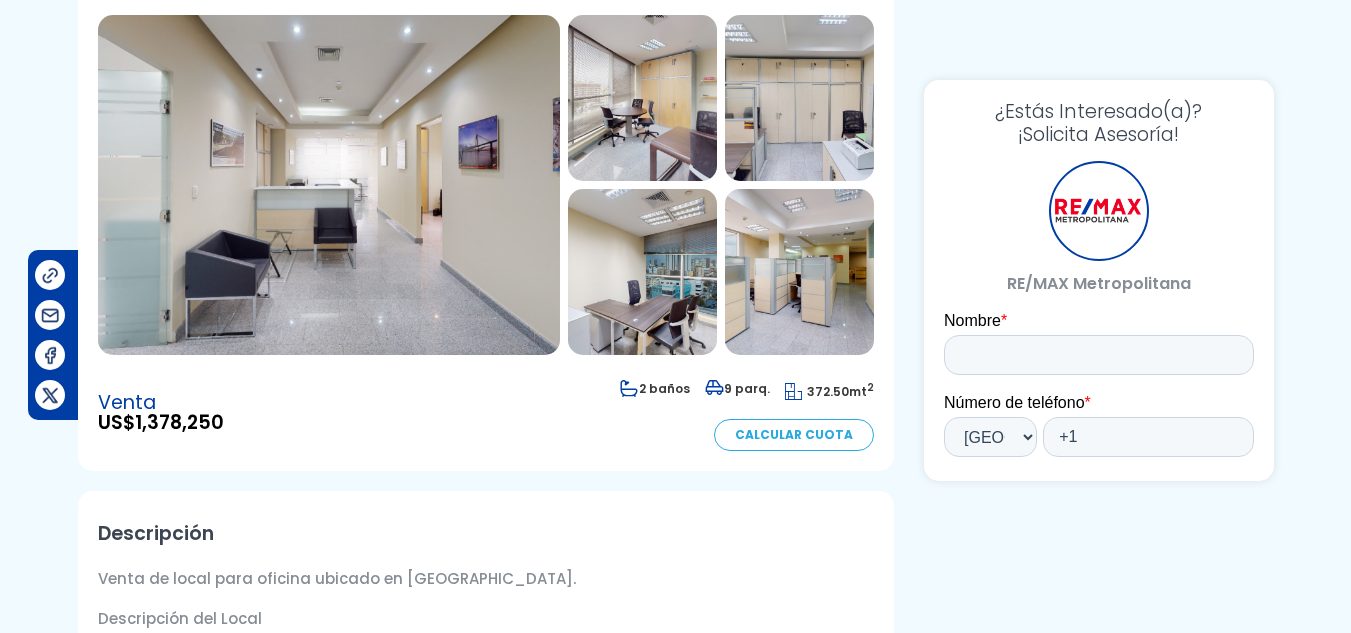 scroll, scrollTop: 0, scrollLeft: 0, axis: both 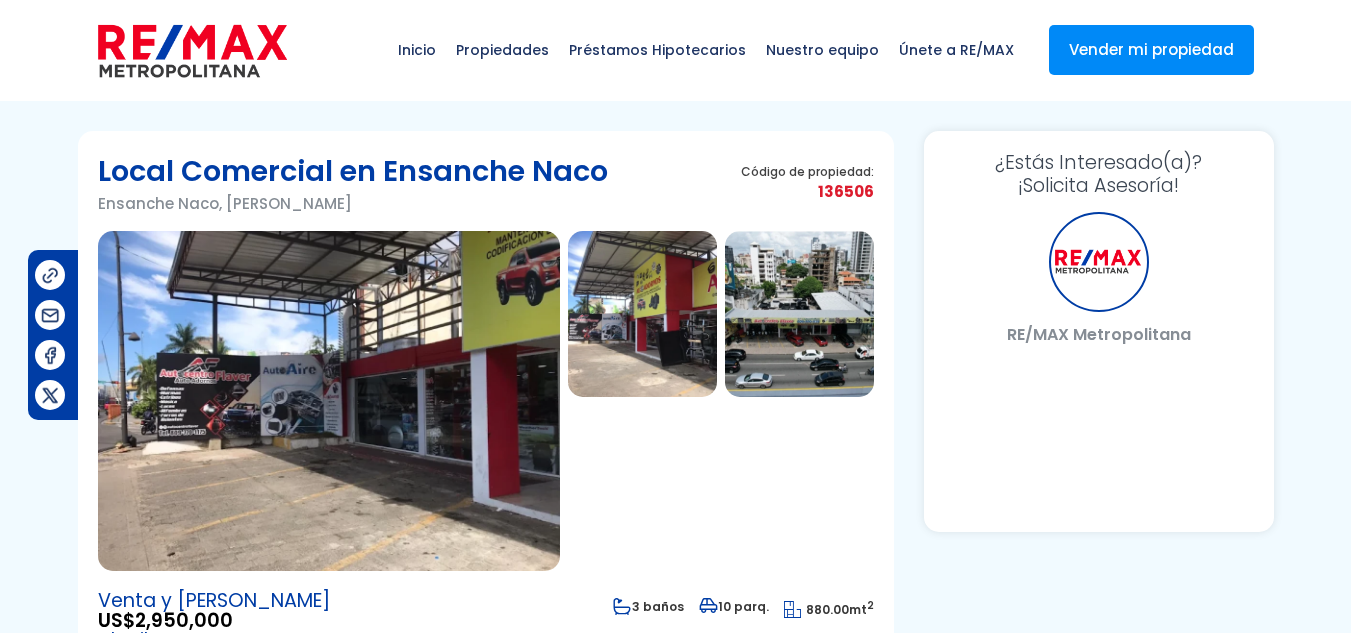 select on "DO" 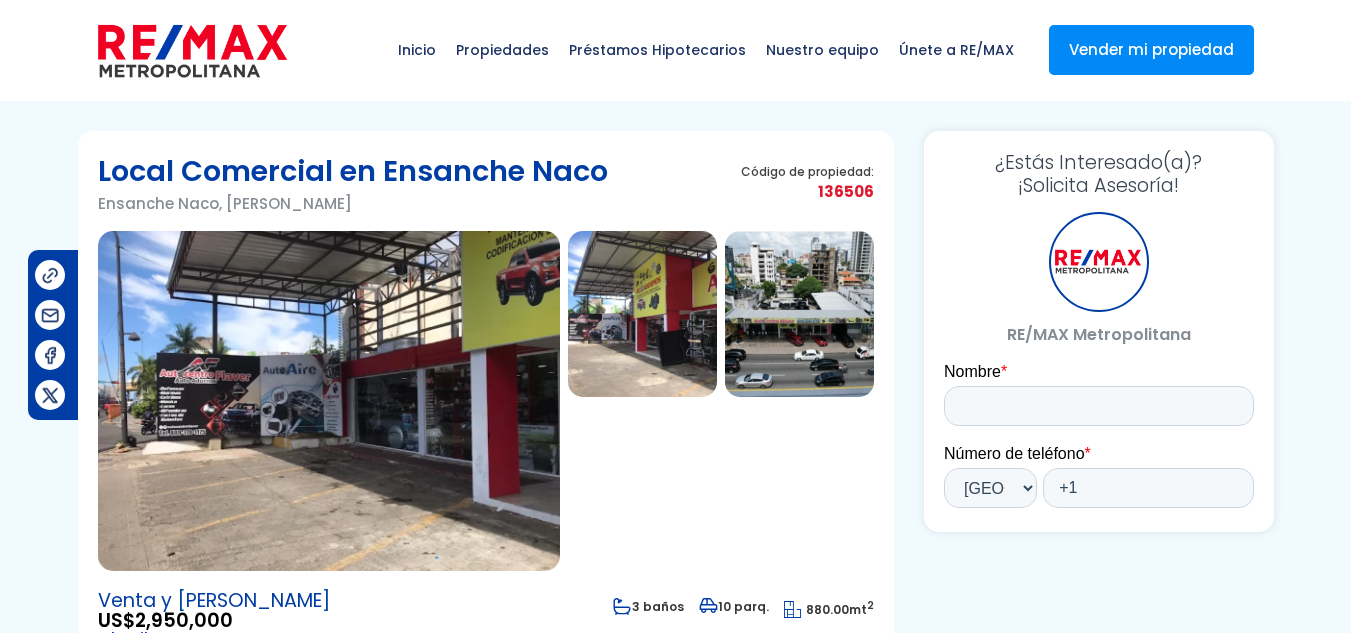 scroll, scrollTop: 0, scrollLeft: 0, axis: both 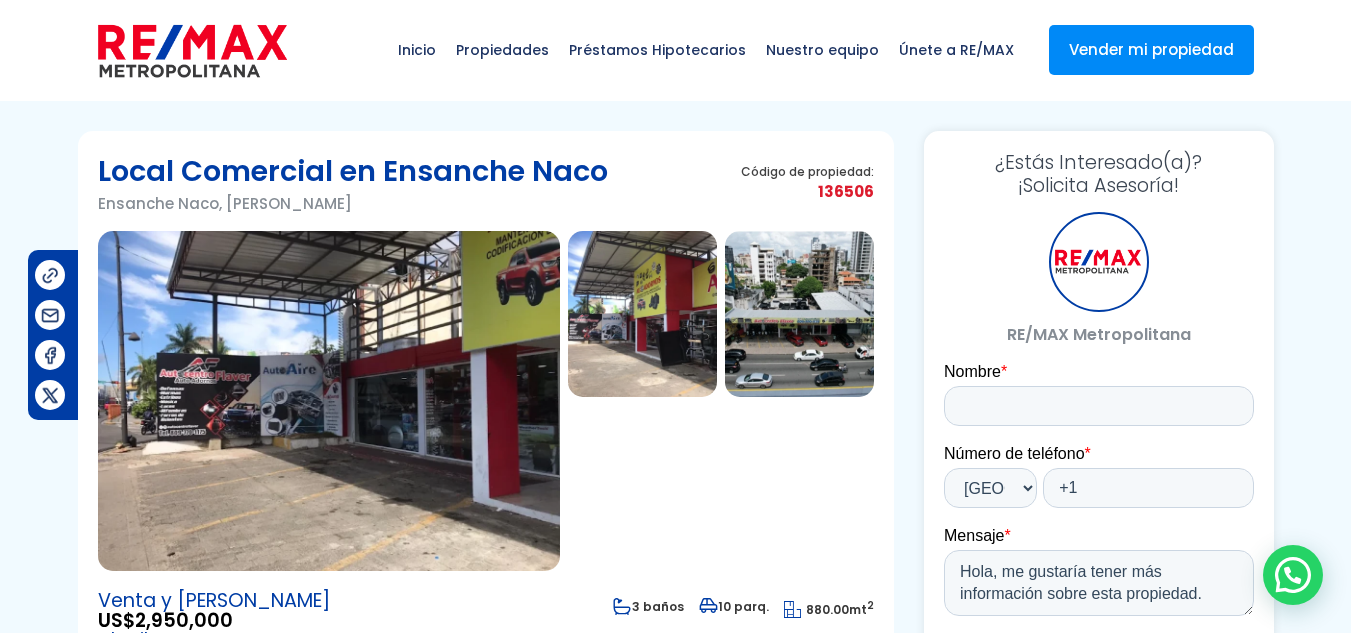 click at bounding box center (799, 314) 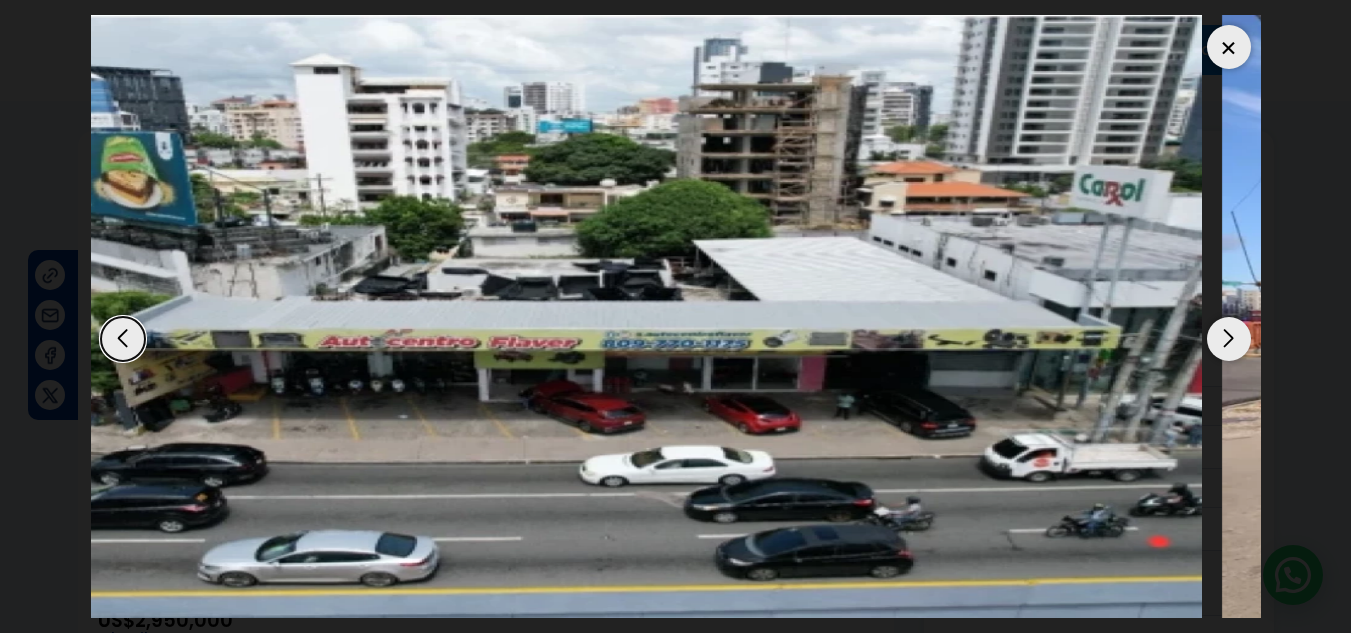 click at bounding box center [617, 316] 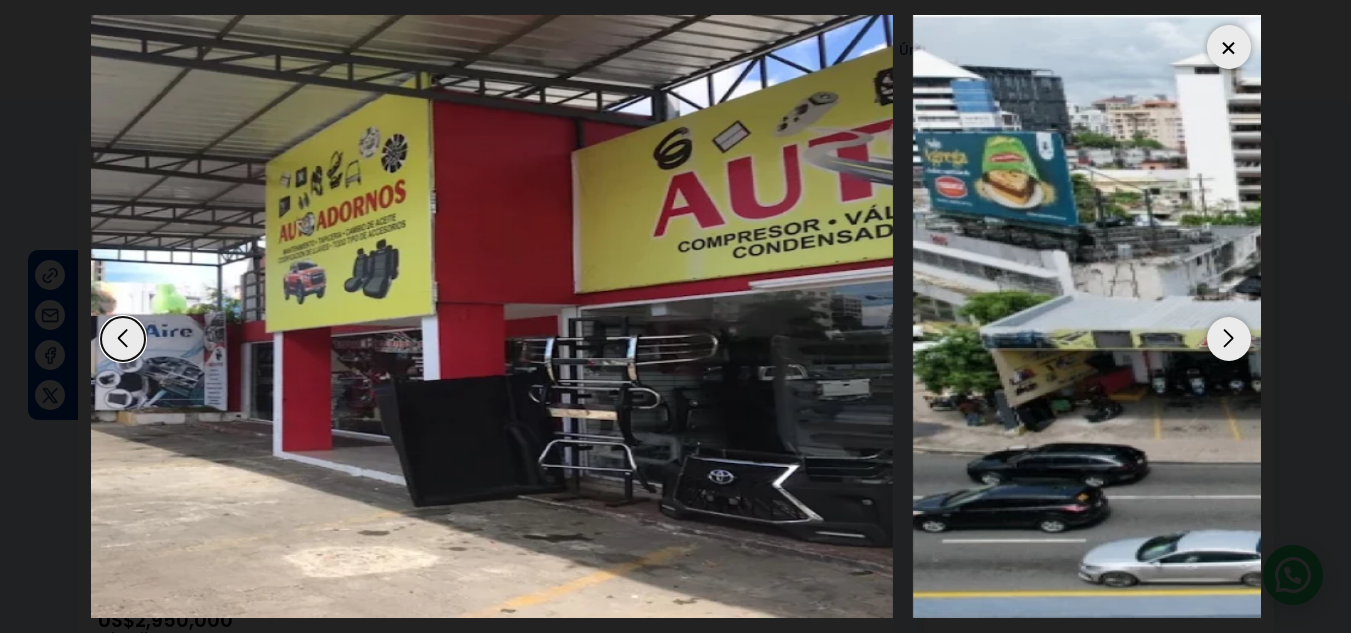 click at bounding box center [308, 316] 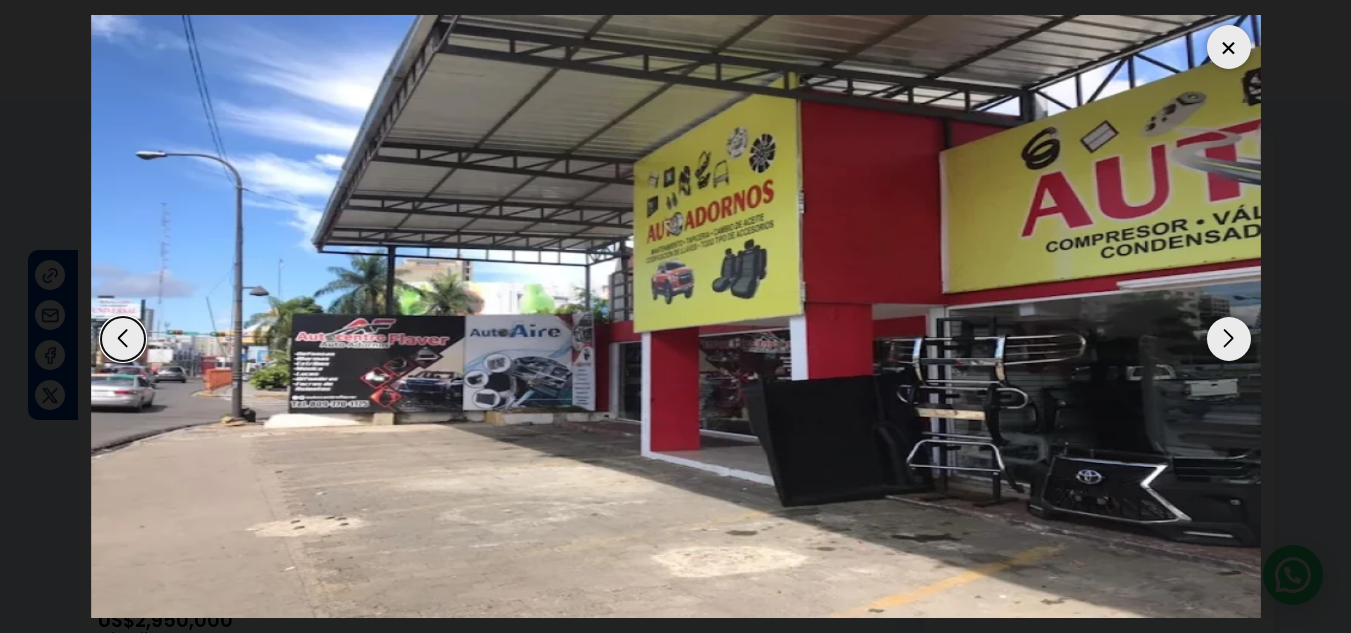click at bounding box center [676, 316] 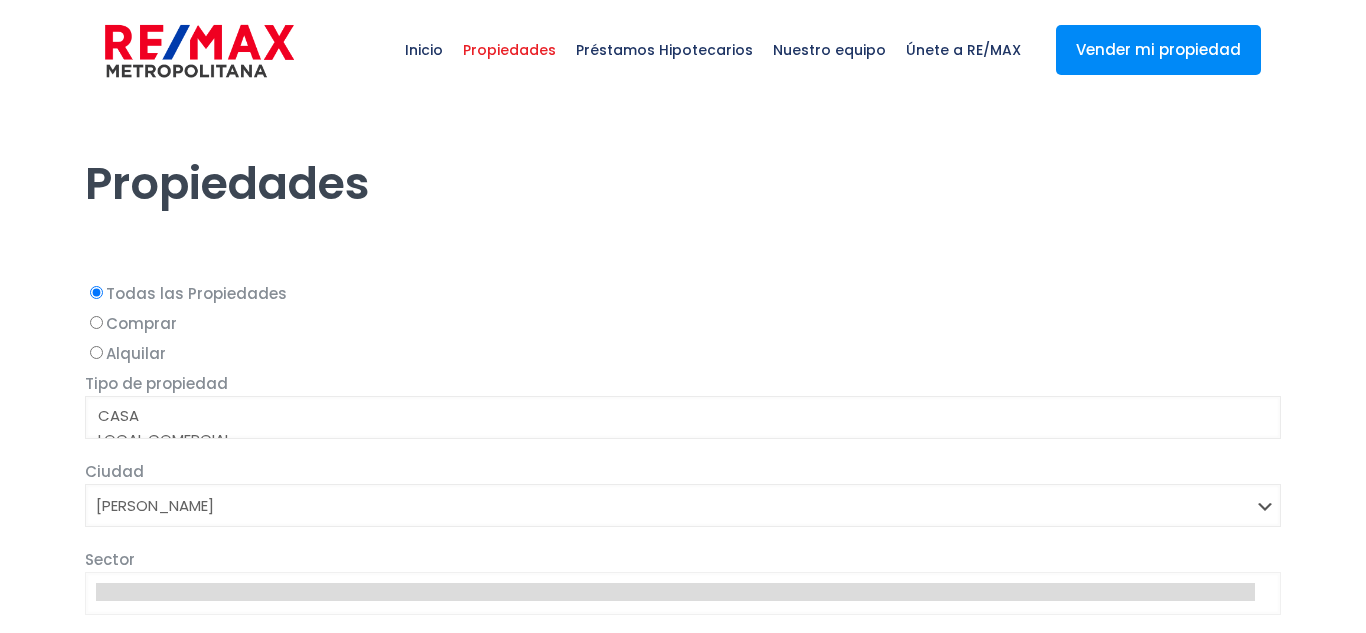 select on "1" 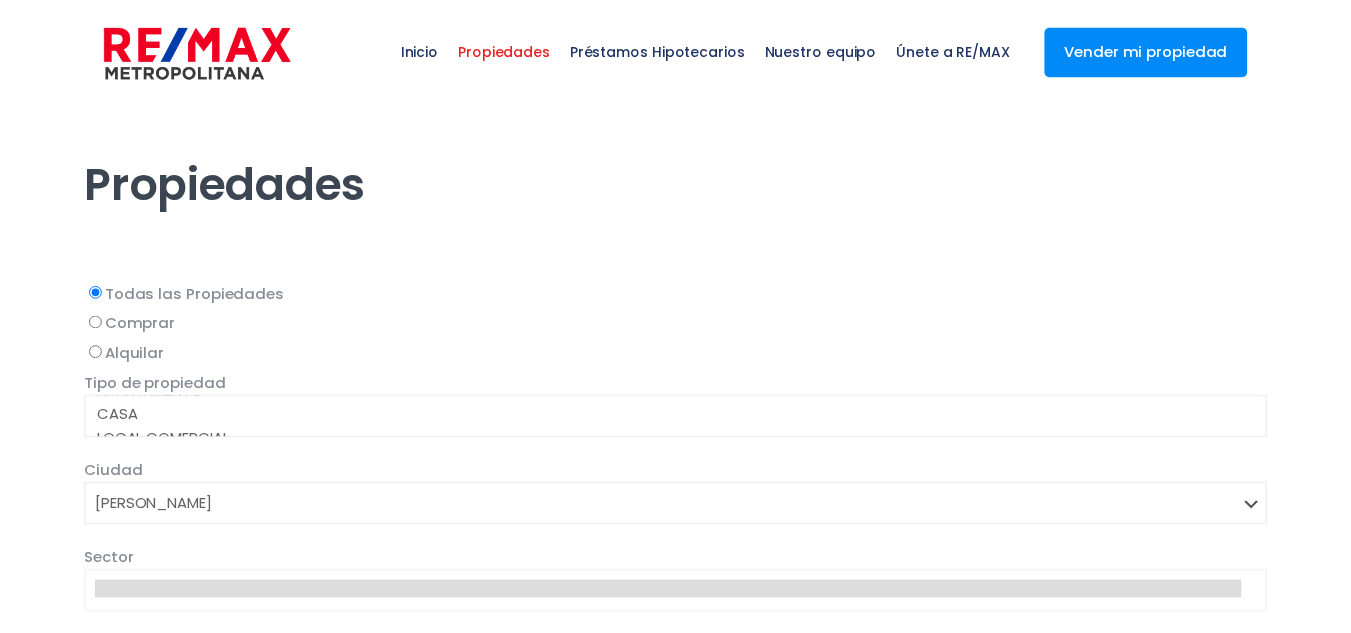 scroll, scrollTop: 0, scrollLeft: 0, axis: both 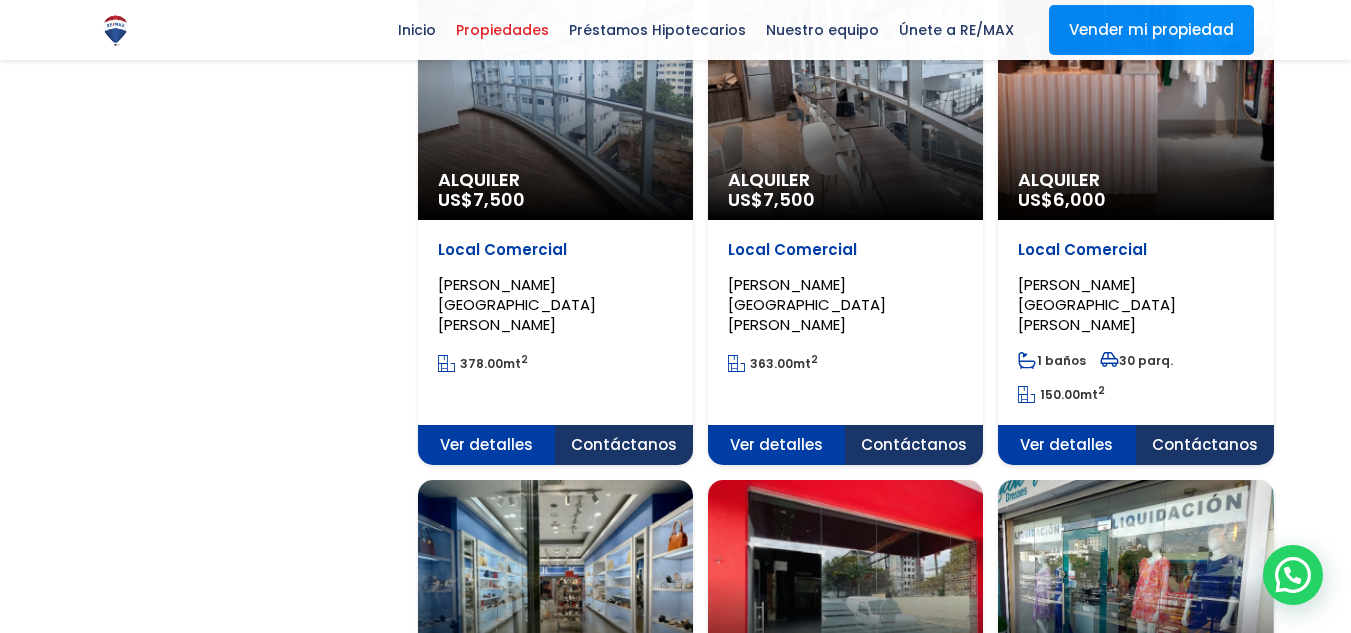 select on "156" 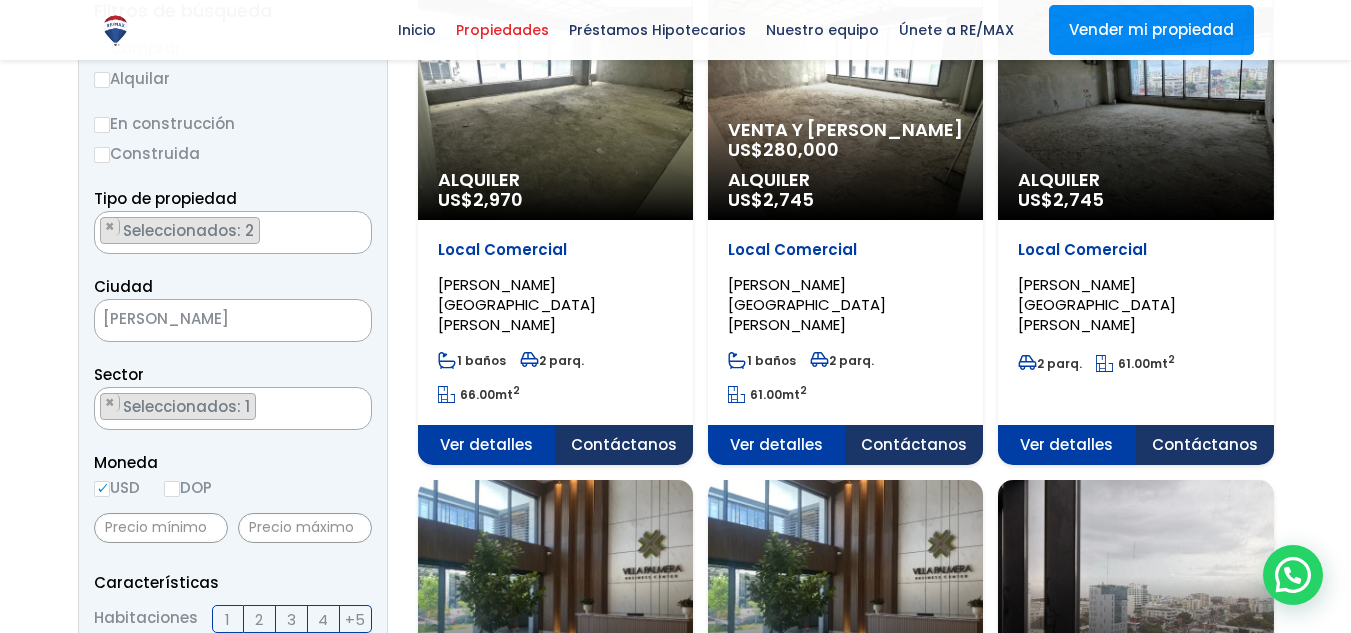 scroll, scrollTop: 200, scrollLeft: 0, axis: vertical 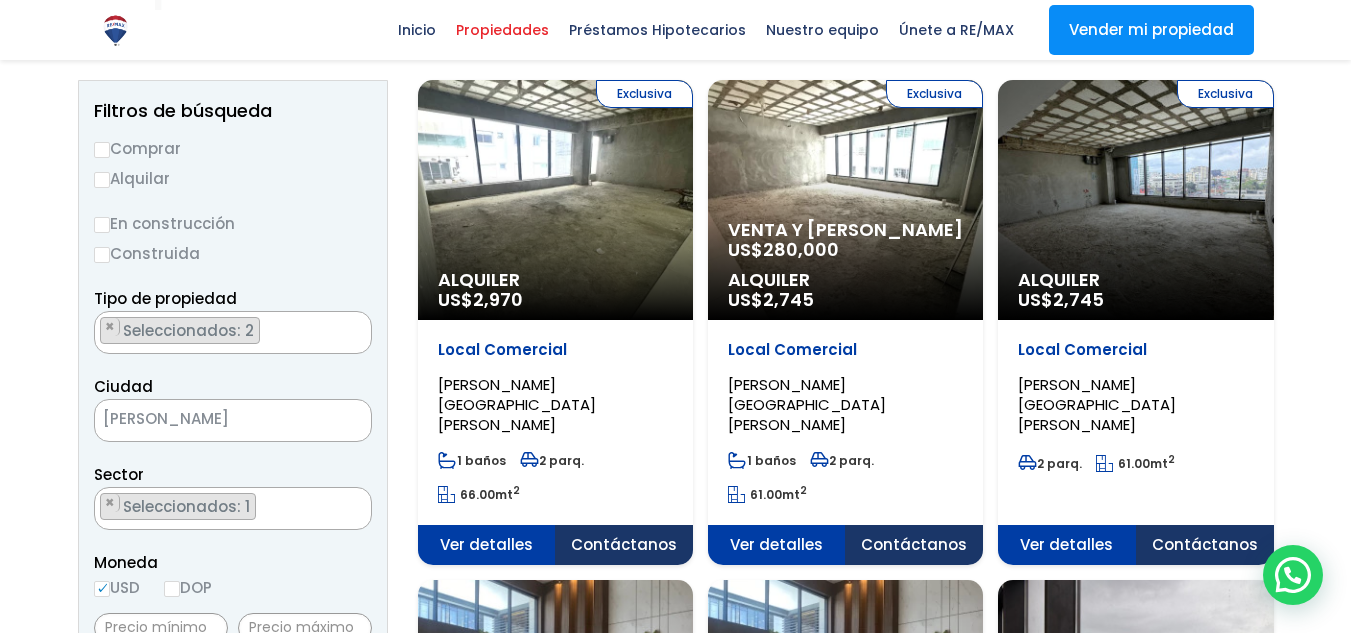 click on "Comprar" at bounding box center [233, 148] 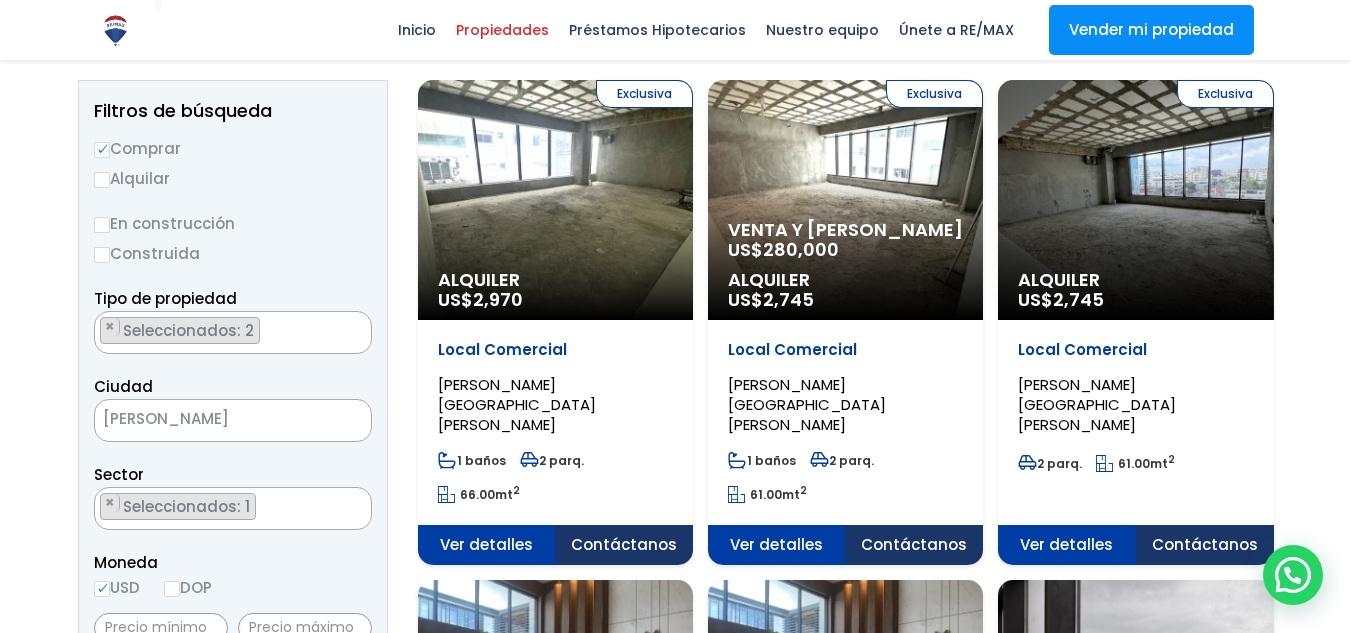 click on "× Seleccionados: 2 × Seleccionados: 2" at bounding box center (220, 333) 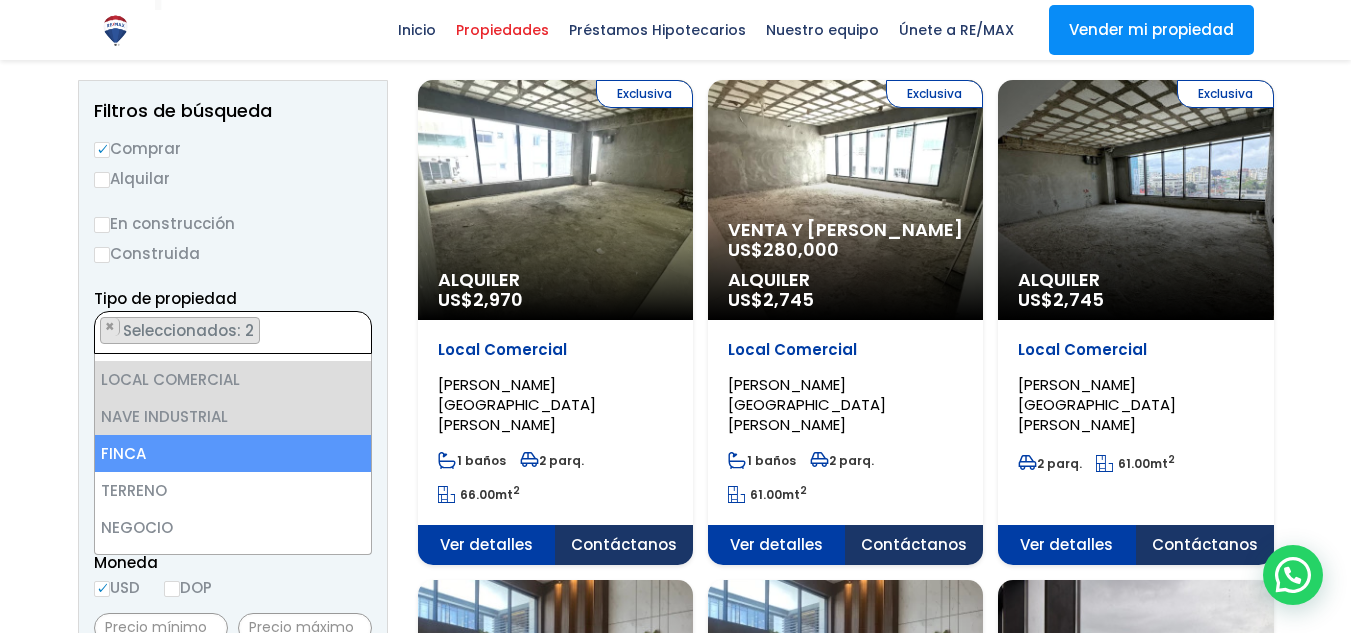 scroll, scrollTop: 100, scrollLeft: 0, axis: vertical 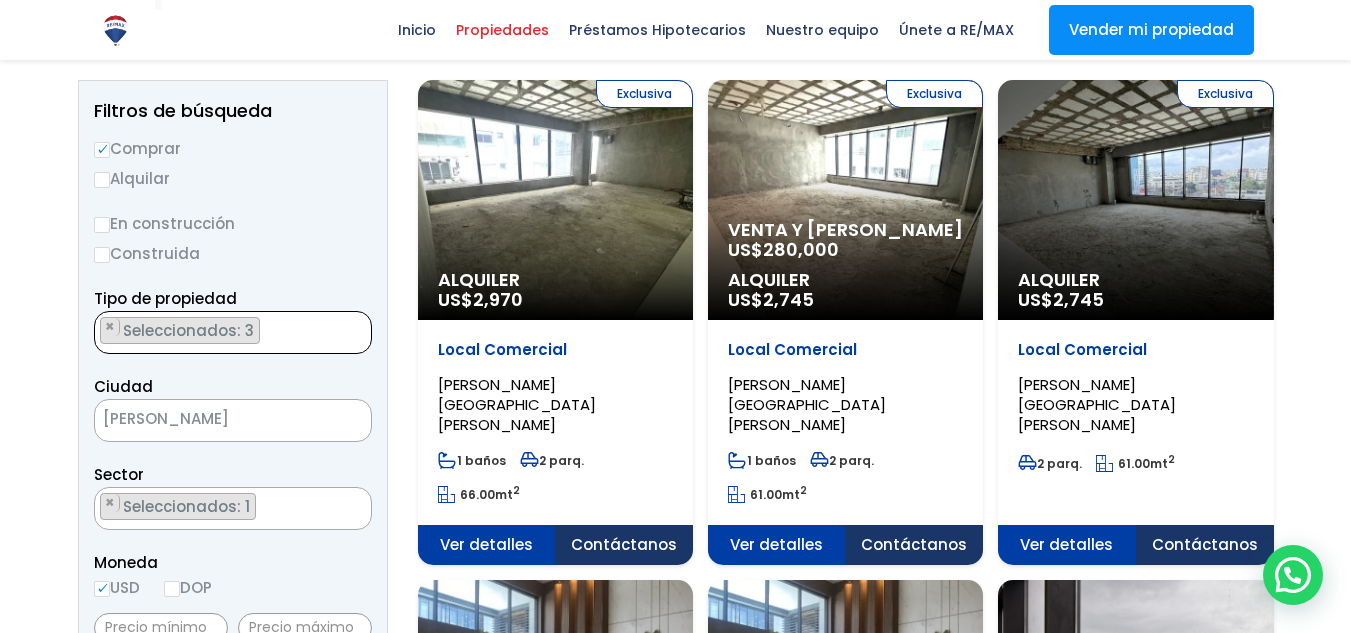click on "× Seleccionados: 1" at bounding box center (220, 509) 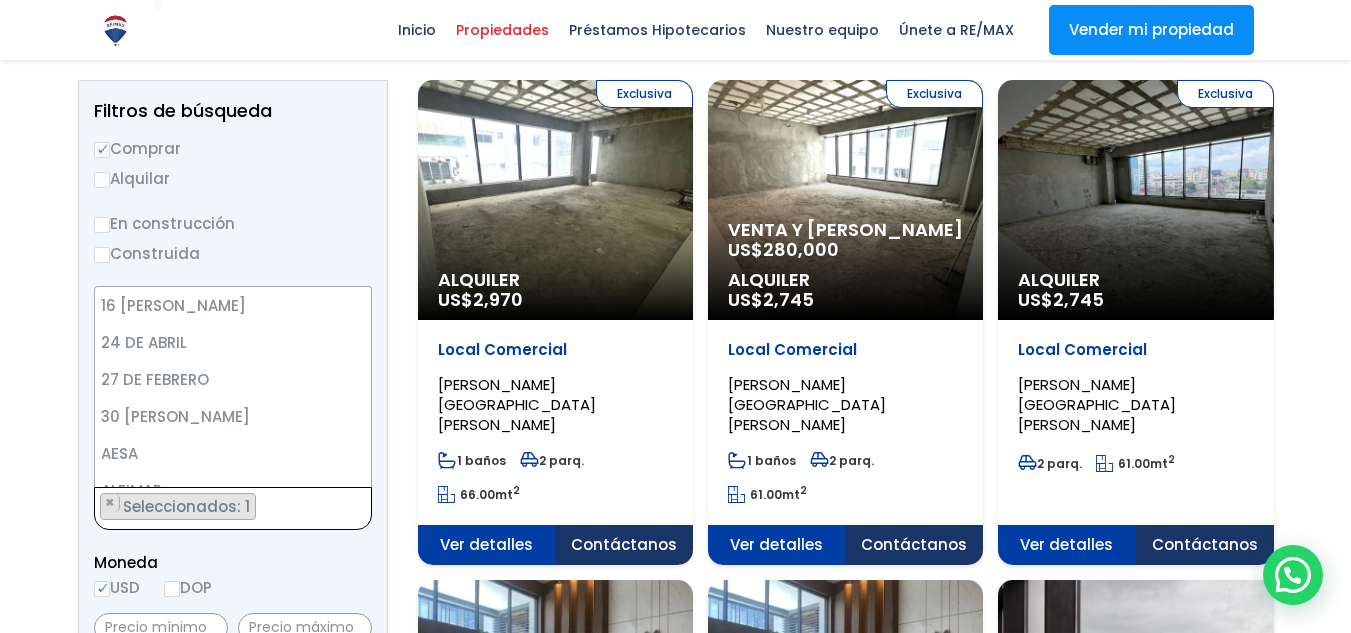 scroll, scrollTop: 7228, scrollLeft: 0, axis: vertical 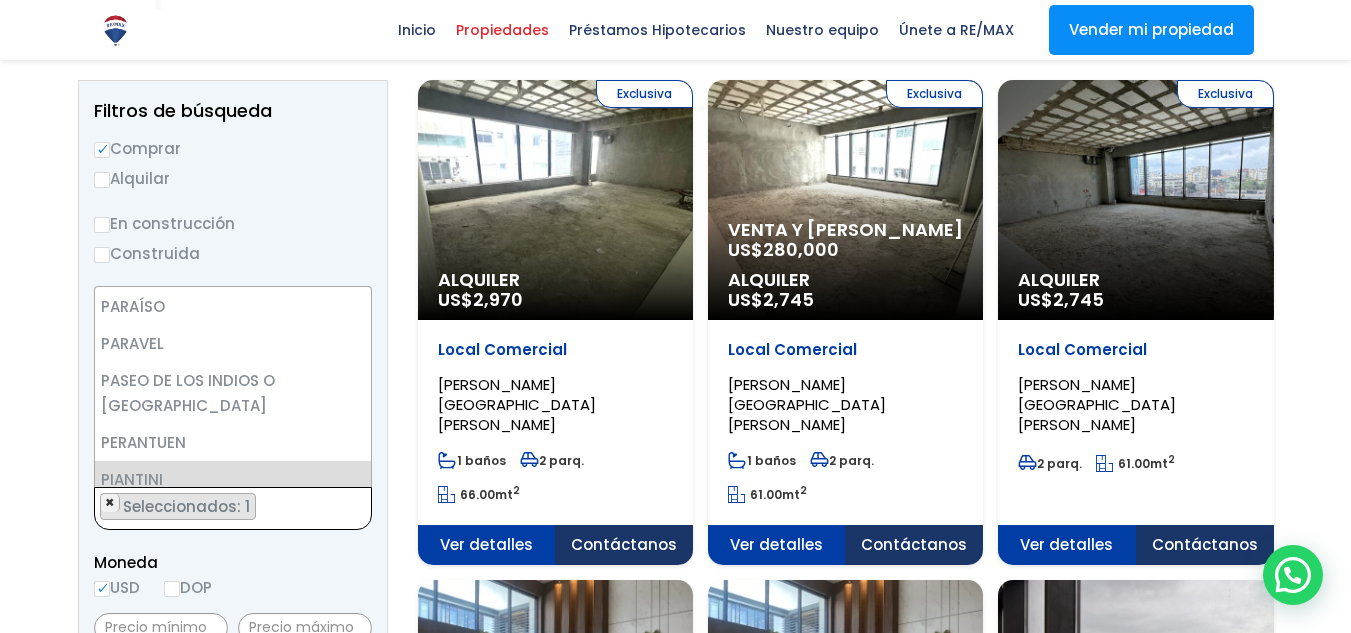 click on "×" at bounding box center [110, 503] 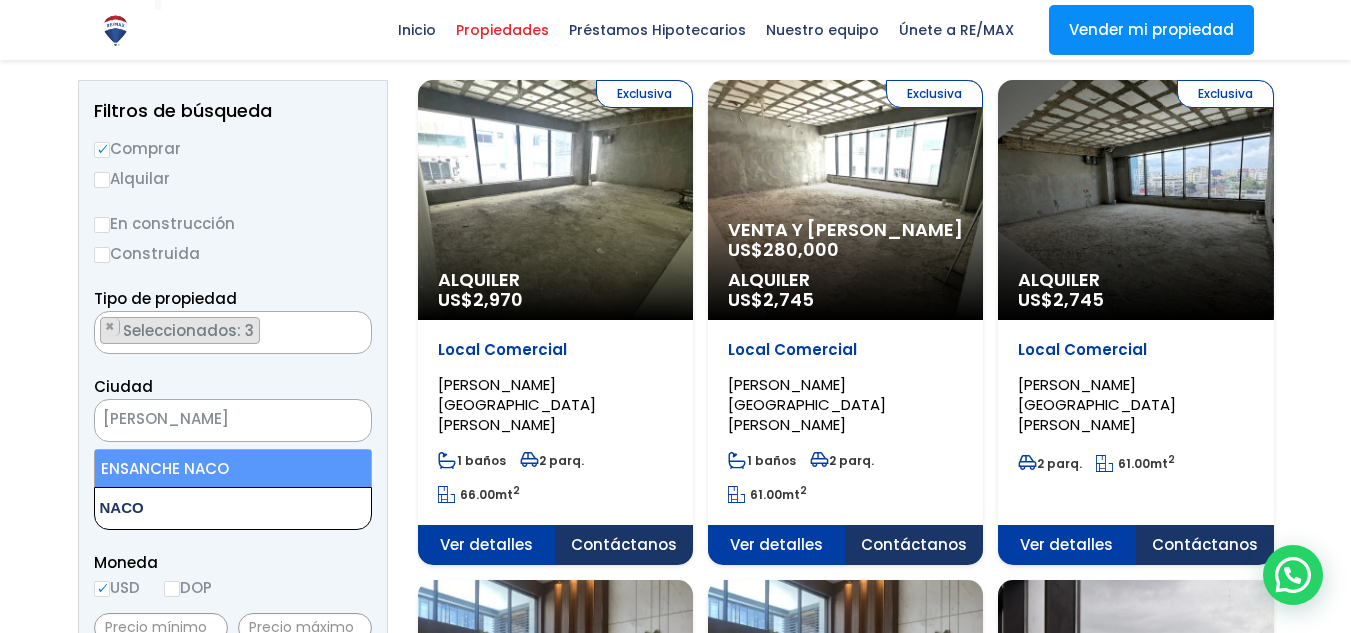 type on "NACO" 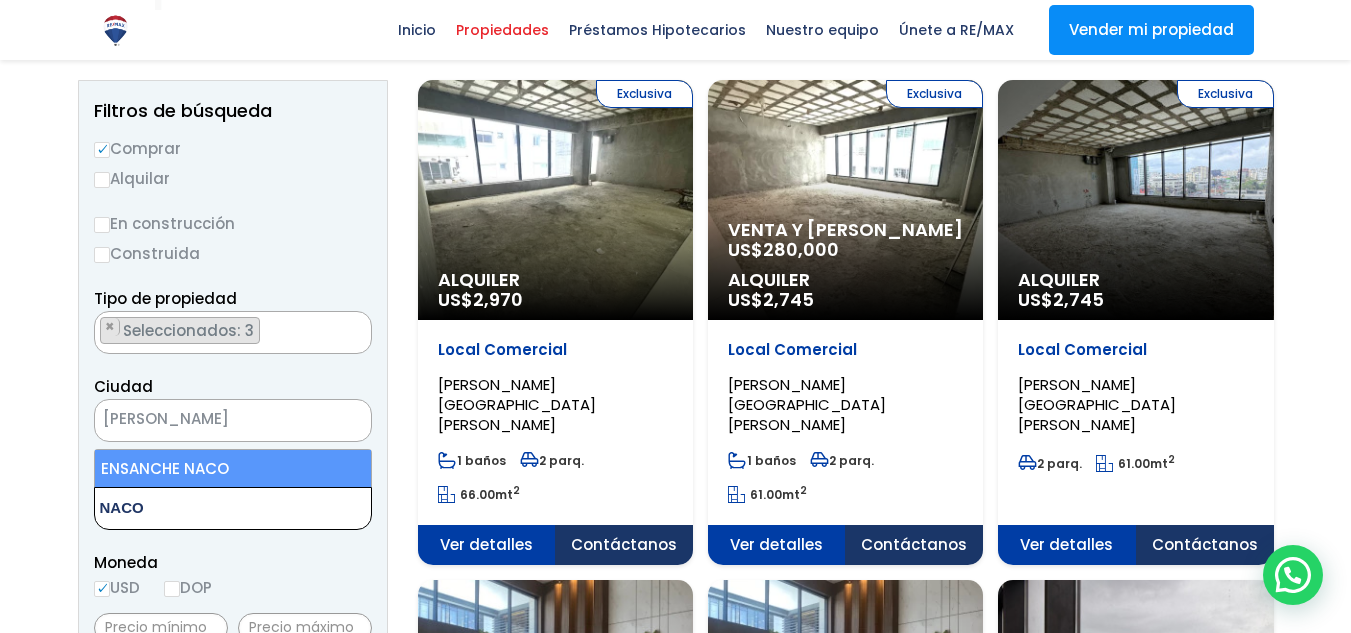 select on "182" 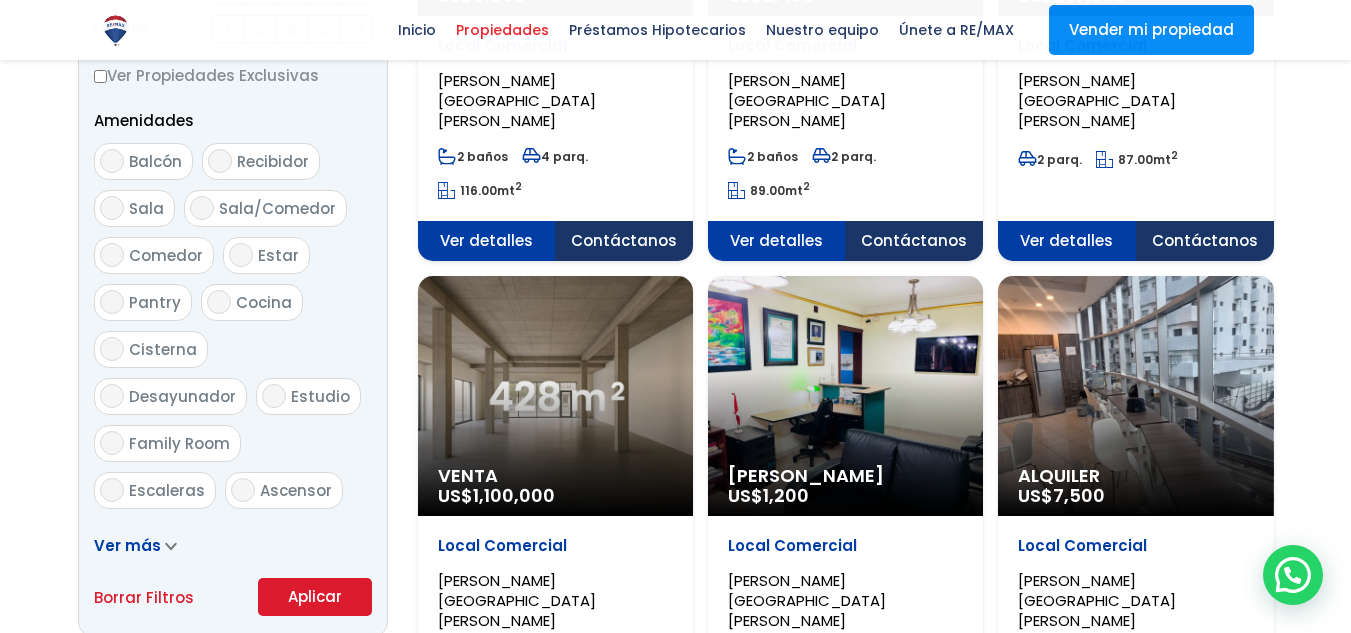 scroll, scrollTop: 1200, scrollLeft: 0, axis: vertical 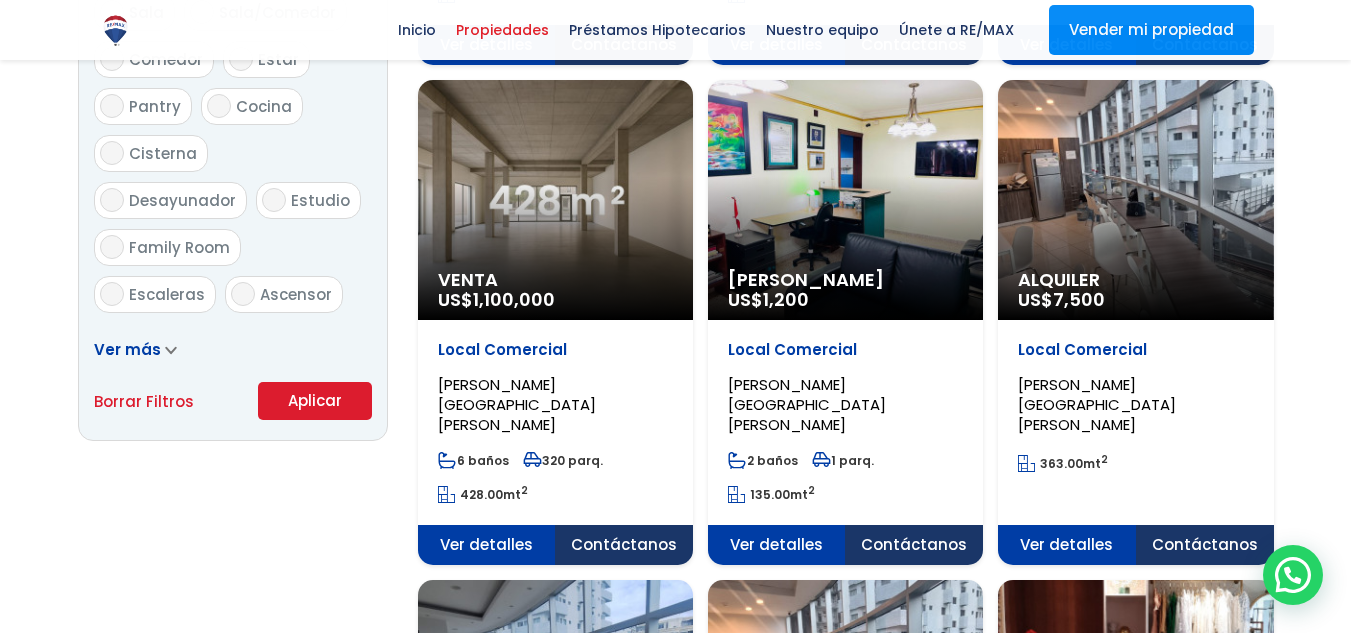 click on "Aplicar" at bounding box center [315, 401] 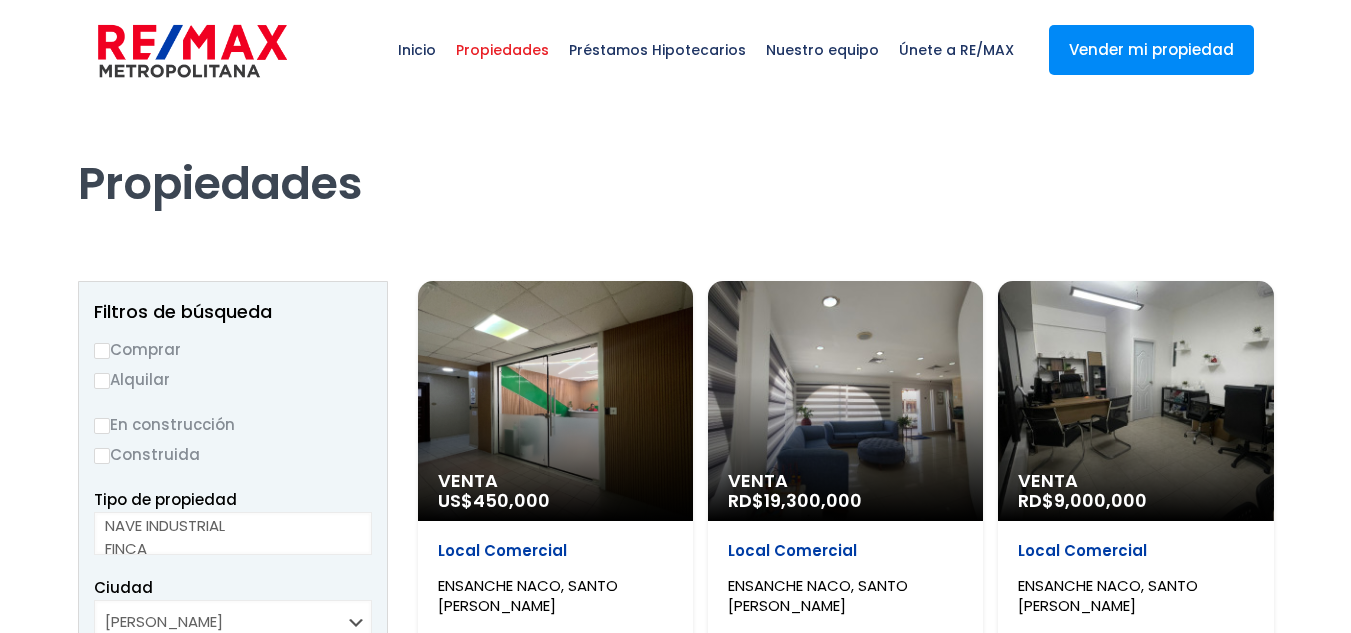 scroll, scrollTop: 0, scrollLeft: 0, axis: both 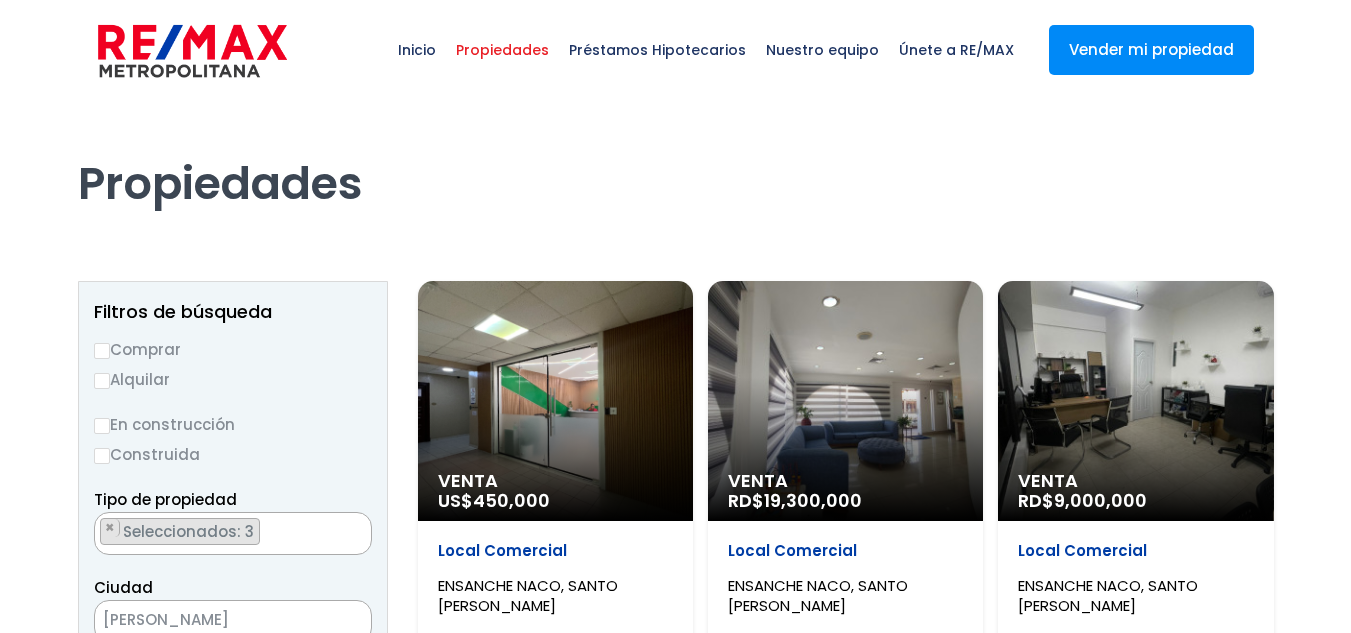 select on "182" 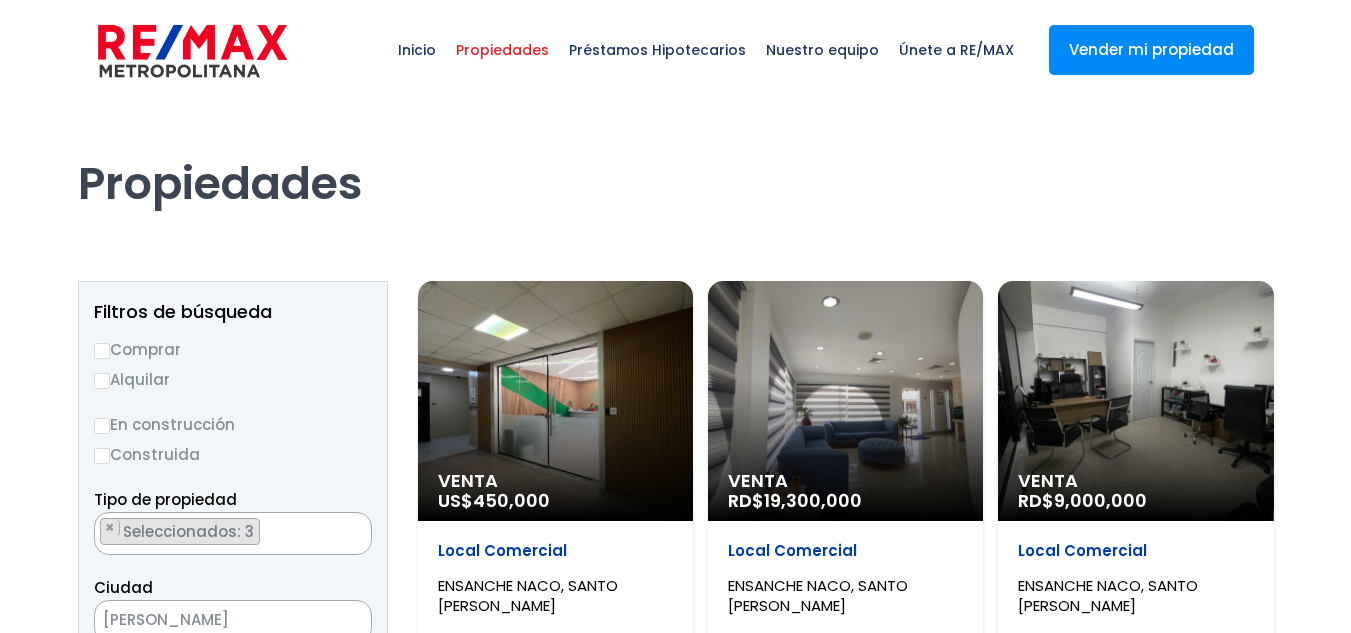 scroll, scrollTop: 1840, scrollLeft: 0, axis: vertical 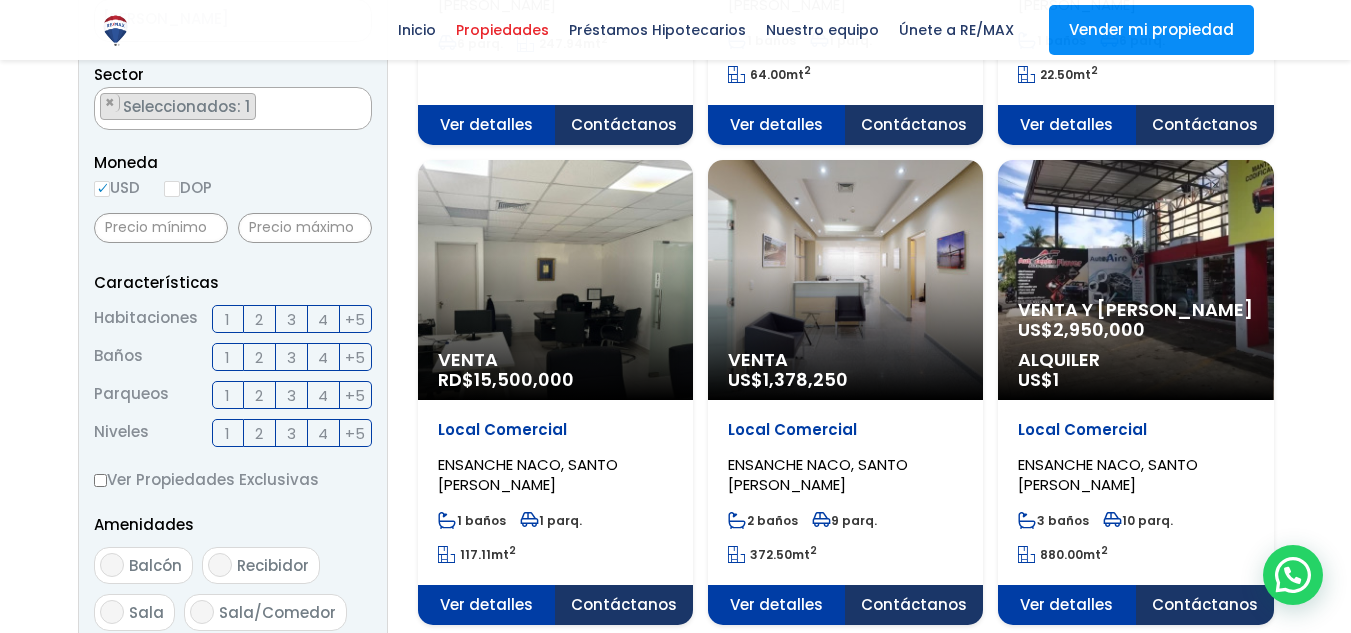 click on "Venta y [PERSON_NAME]
US$  2,950,000
Alquiler
US$  1" at bounding box center (555, -200) 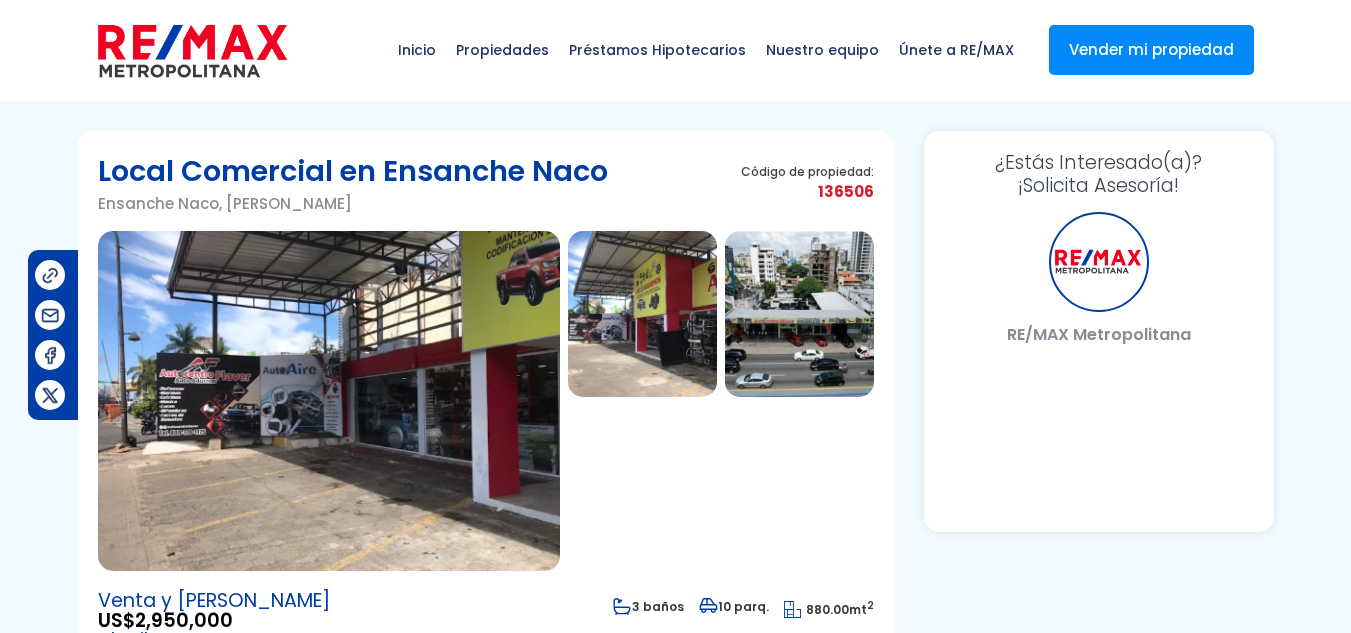 scroll, scrollTop: 0, scrollLeft: 0, axis: both 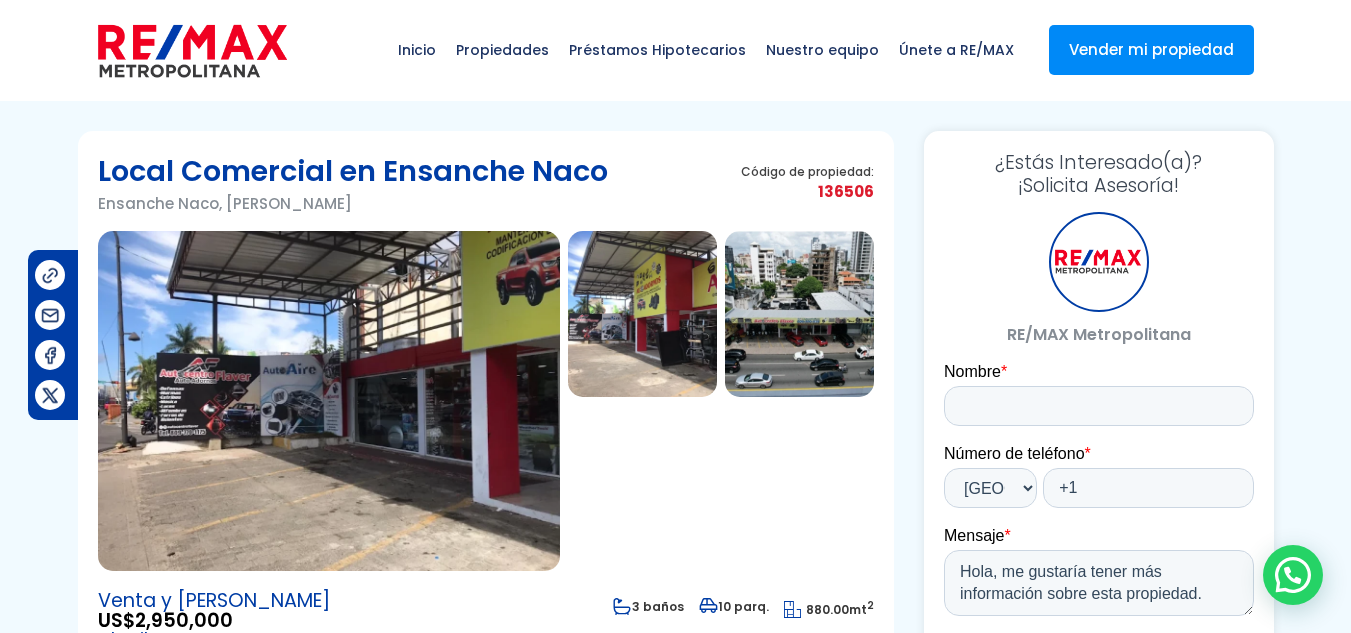 click at bounding box center [799, 314] 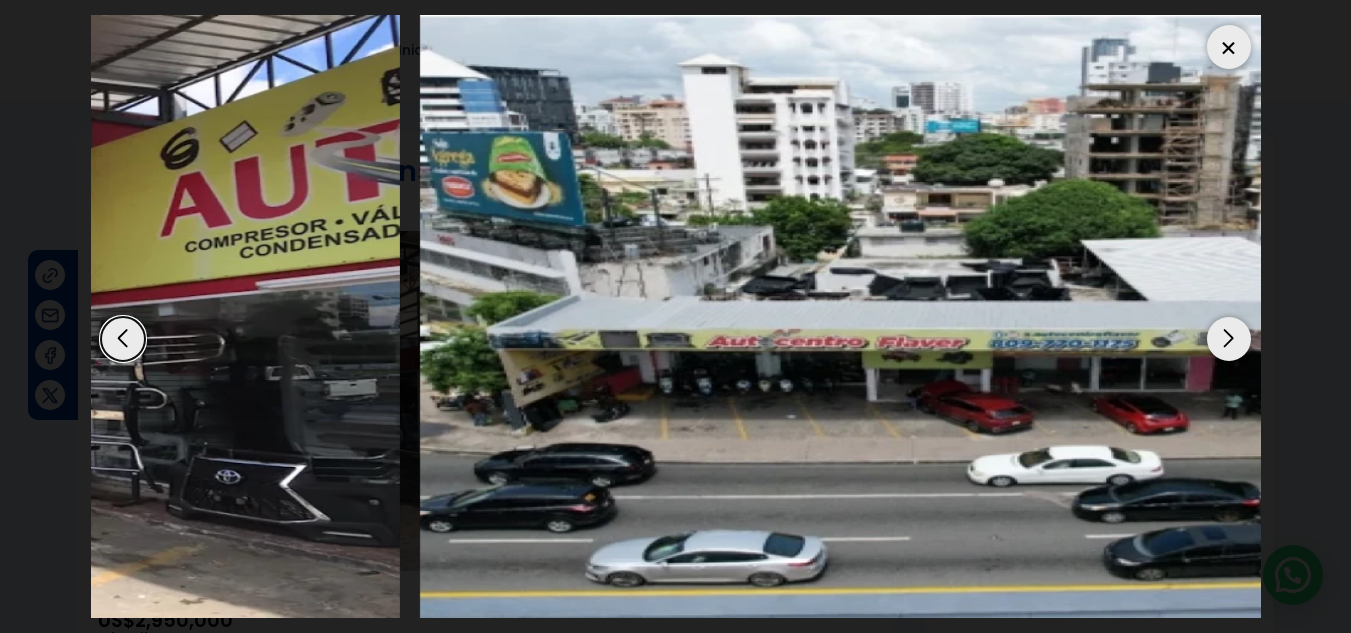 click at bounding box center (1005, 316) 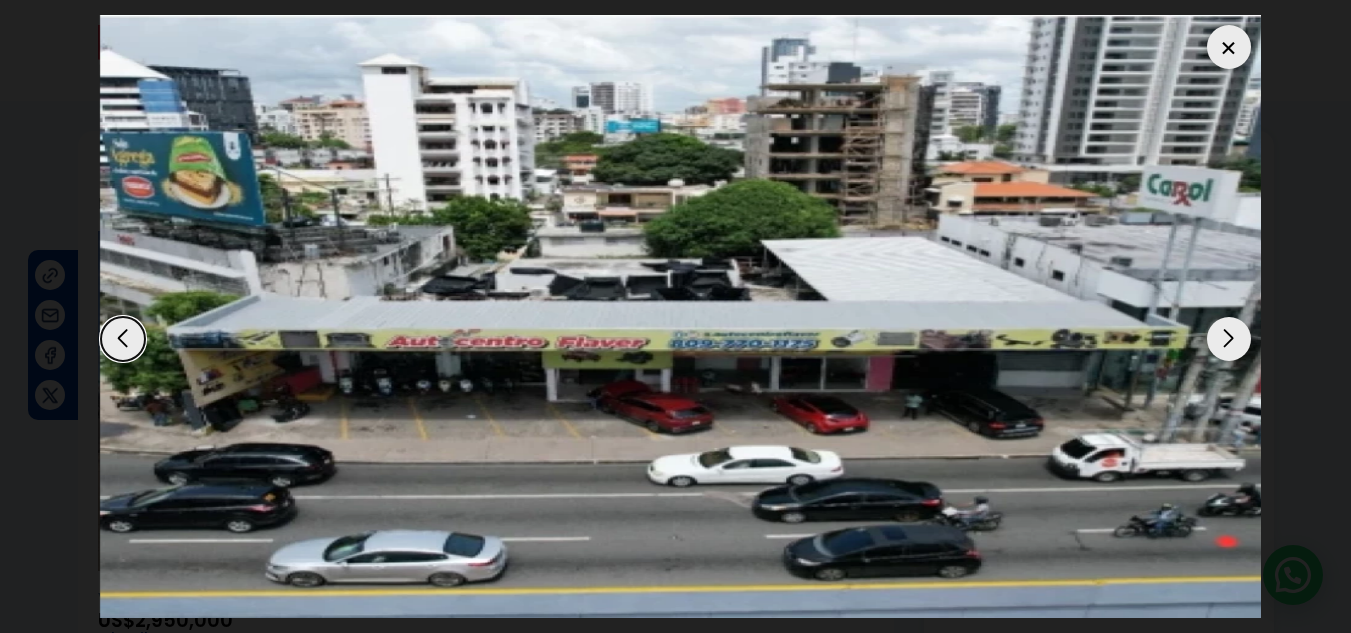 click on "X
Inicio
Propiedades
Préstamos Hipotecarios
Calculadora de préstamos
Nuestro equipo
Únete a RE/MAX
Vender mi propiedad
.path{fill:none;stroke:#000;stroke-miterlimit:10;stroke-width:1.5px;}
✕
Local Comercial en Ensanche Naco
Ensanche Naco, Santo Domingo De Guzmán
Código de propiedad:
136506
1" at bounding box center [675, 316] 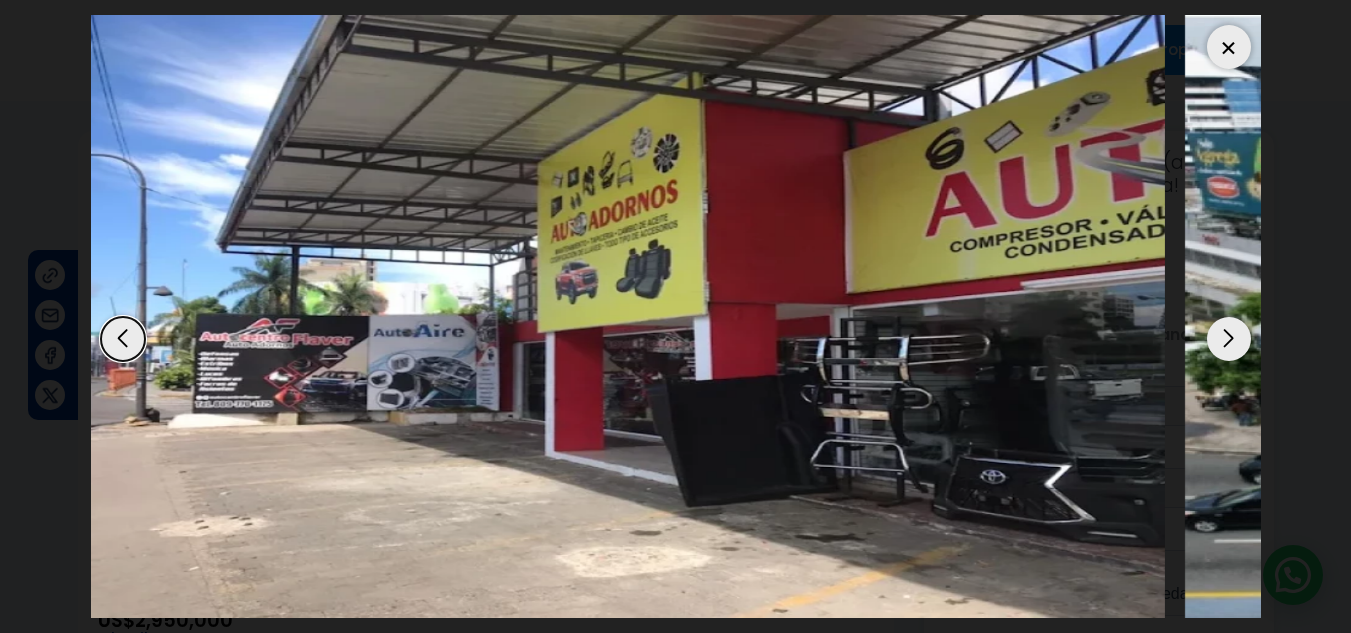 click at bounding box center [580, 316] 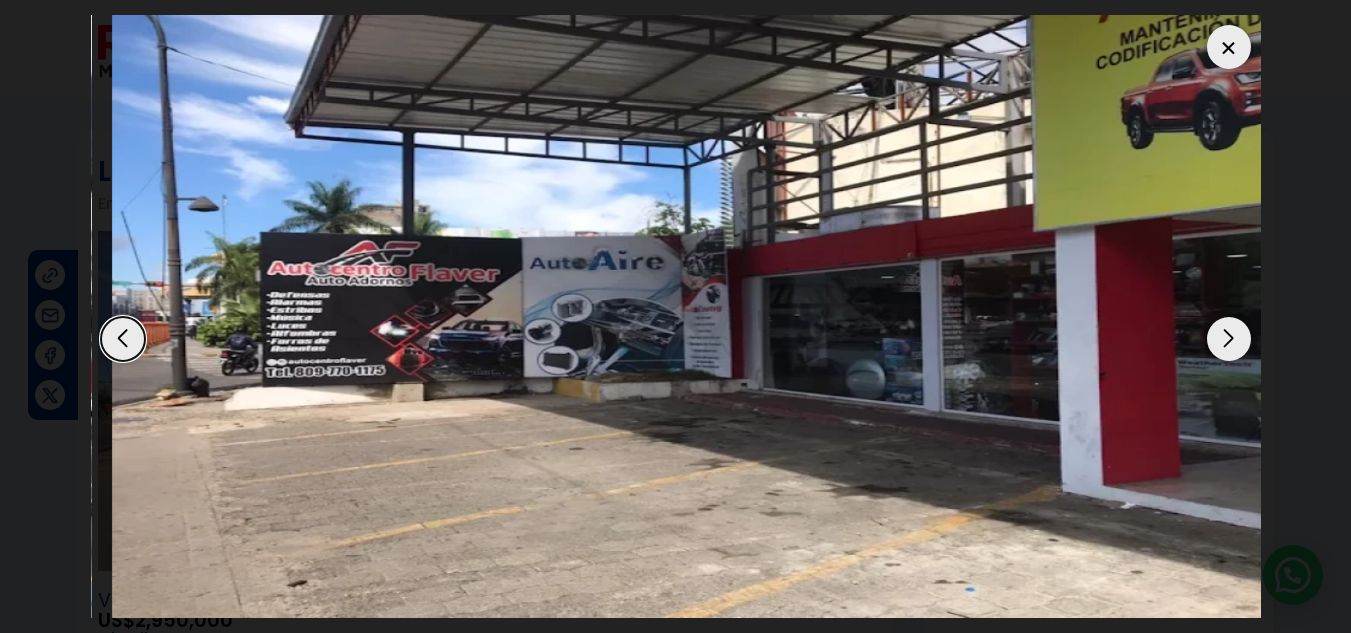 click on "X
Inicio
Propiedades
Préstamos Hipotecarios
Calculadora de préstamos
Nuestro equipo
Únete a RE/MAX
Vender mi propiedad
.path{fill:none;stroke:#000;stroke-miterlimit:10;stroke-width:1.5px;}
✕
Local Comercial en Ensanche Naco
Ensanche Naco, Santo Domingo De Guzmán
Código de propiedad:
136506
1" at bounding box center (675, 316) 